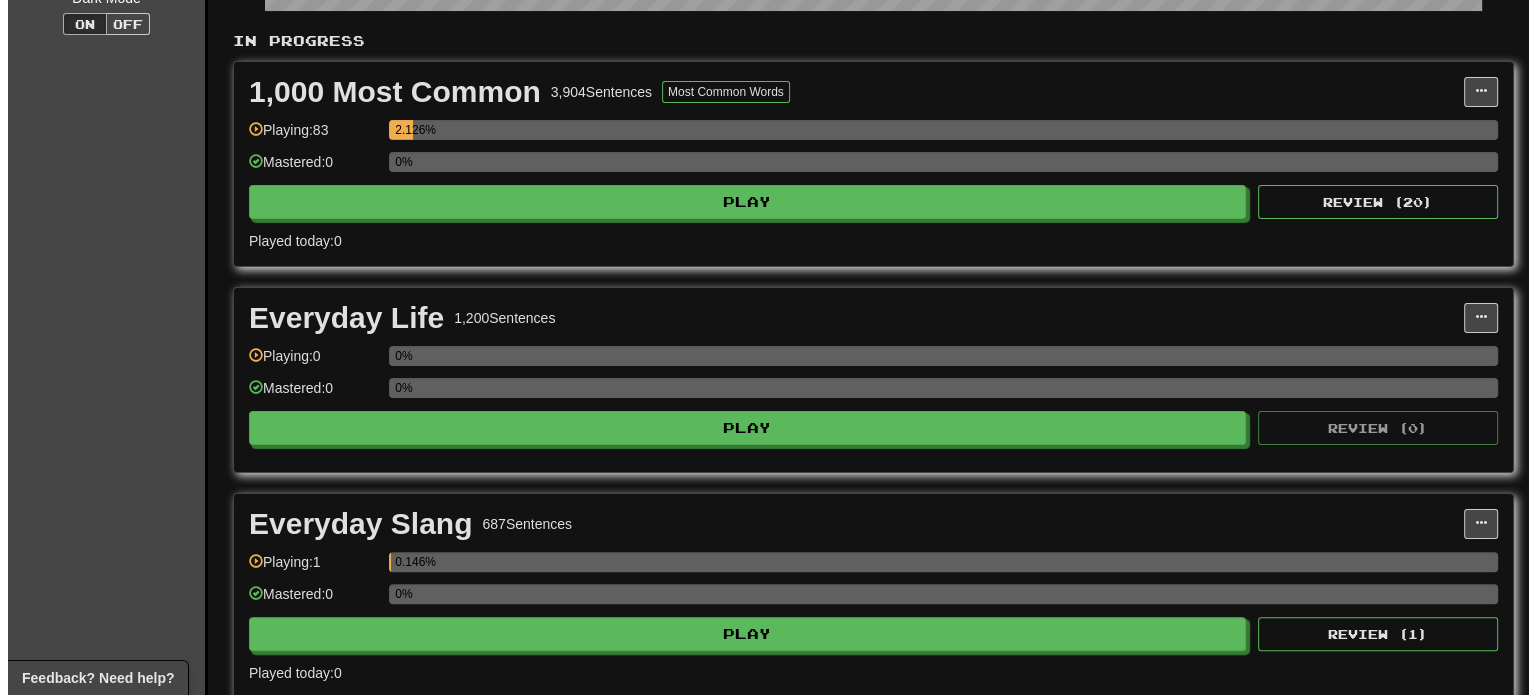 scroll, scrollTop: 700, scrollLeft: 0, axis: vertical 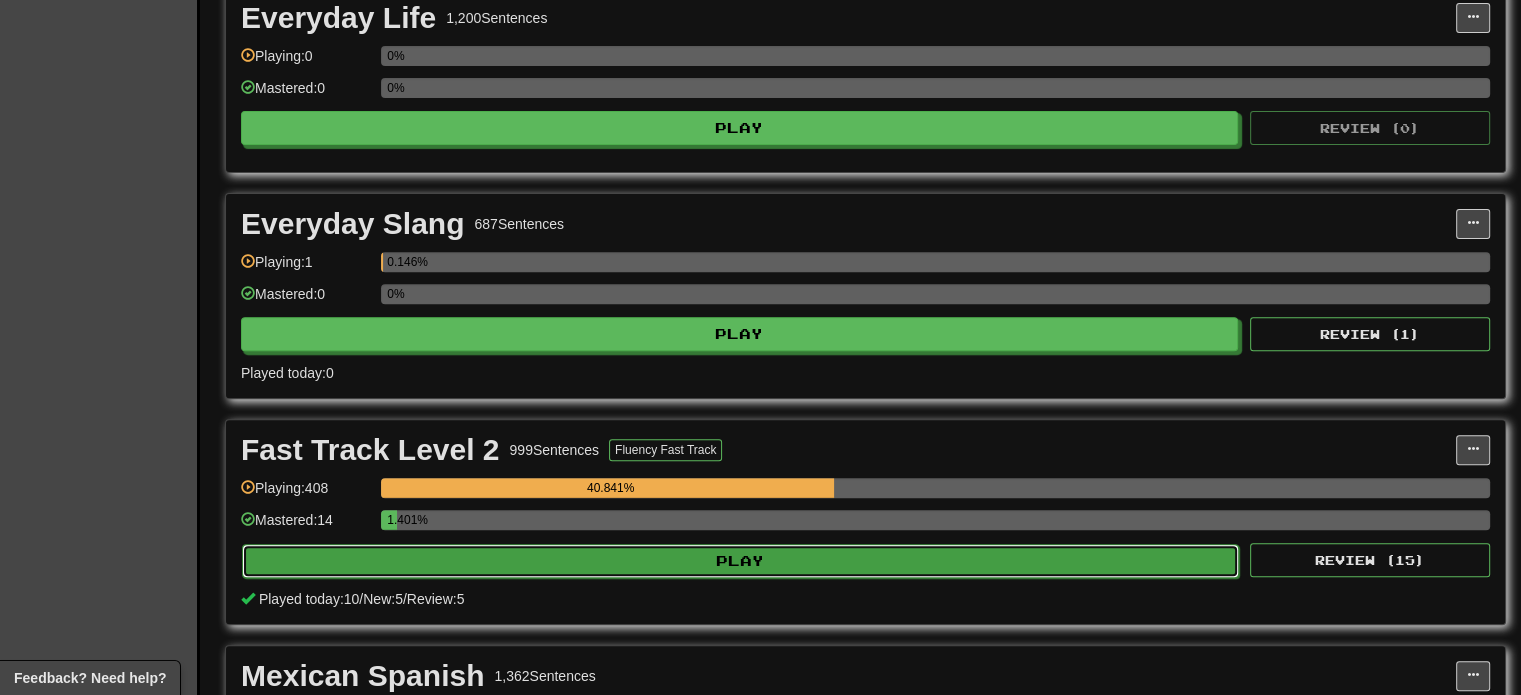 click on "Play" at bounding box center [740, 561] 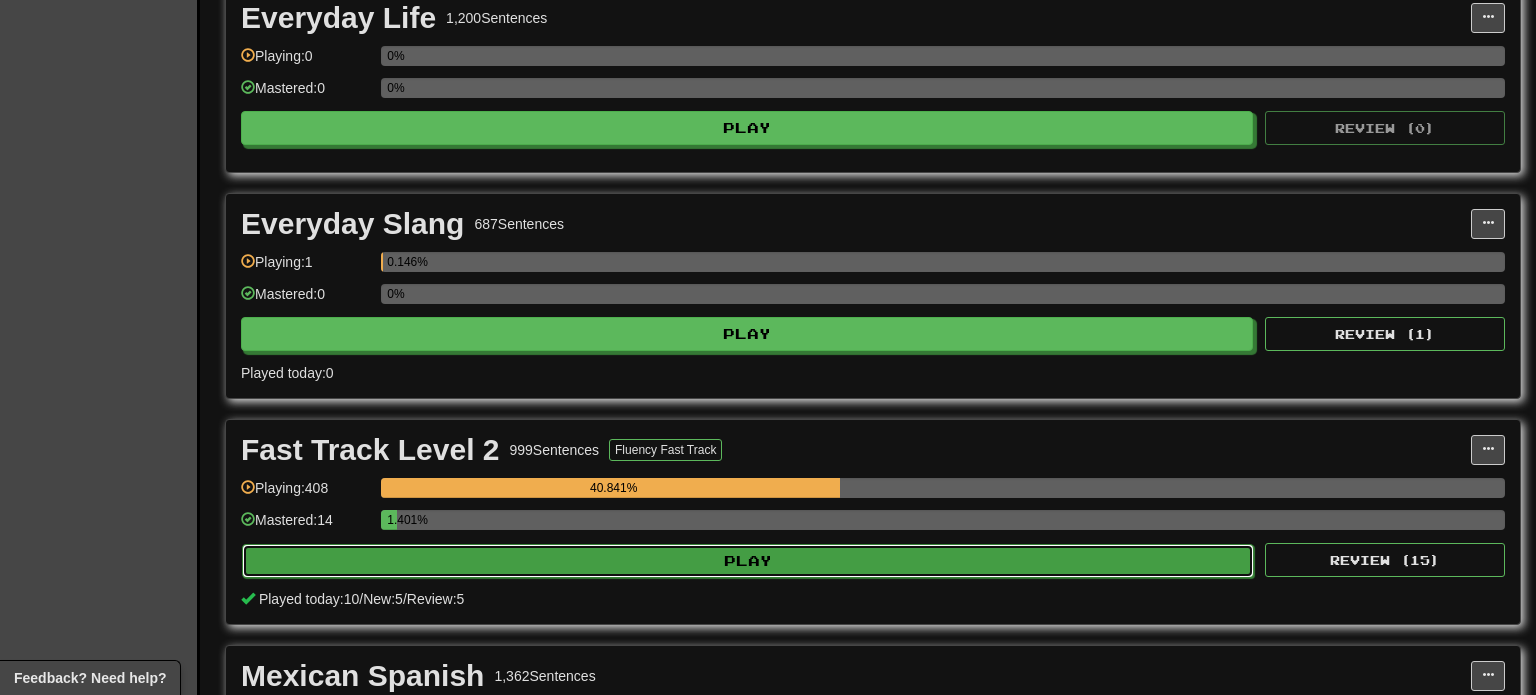 select on "**" 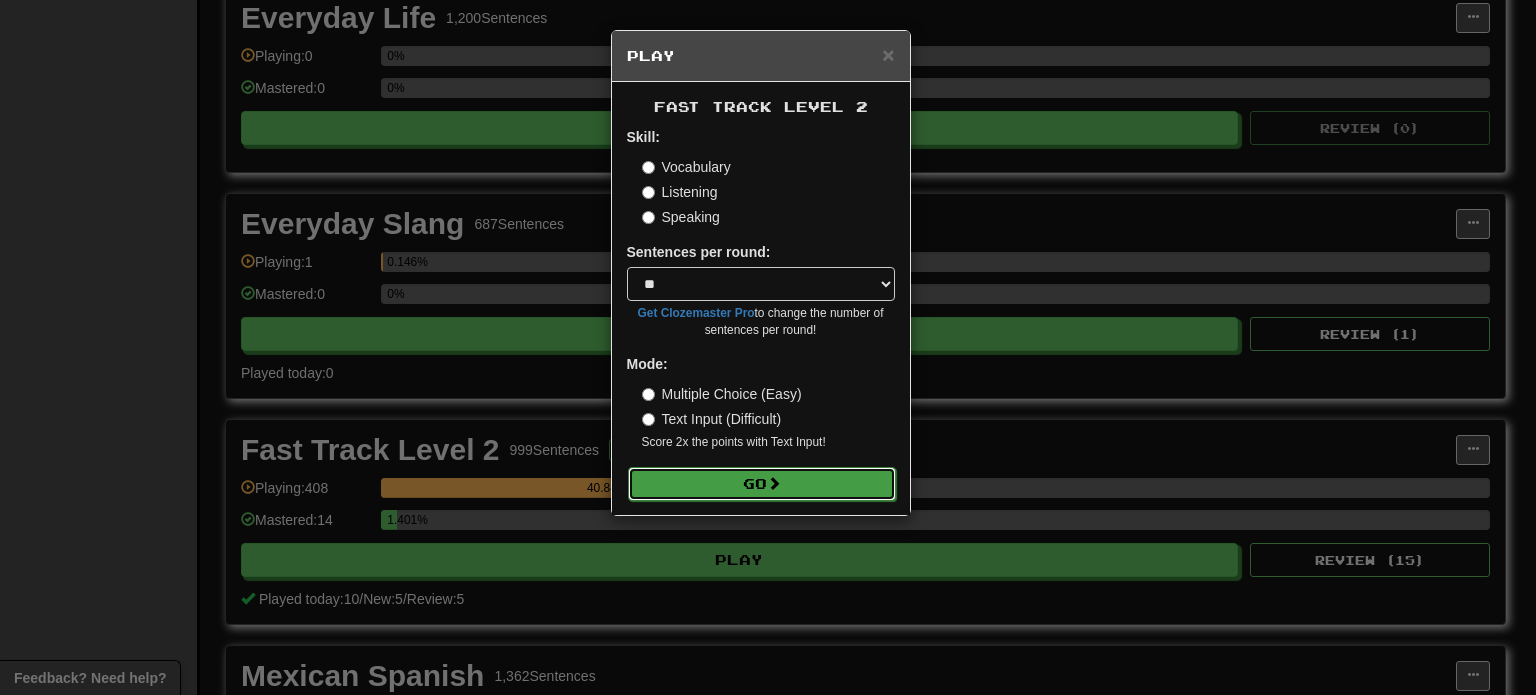 click on "Go" at bounding box center (762, 484) 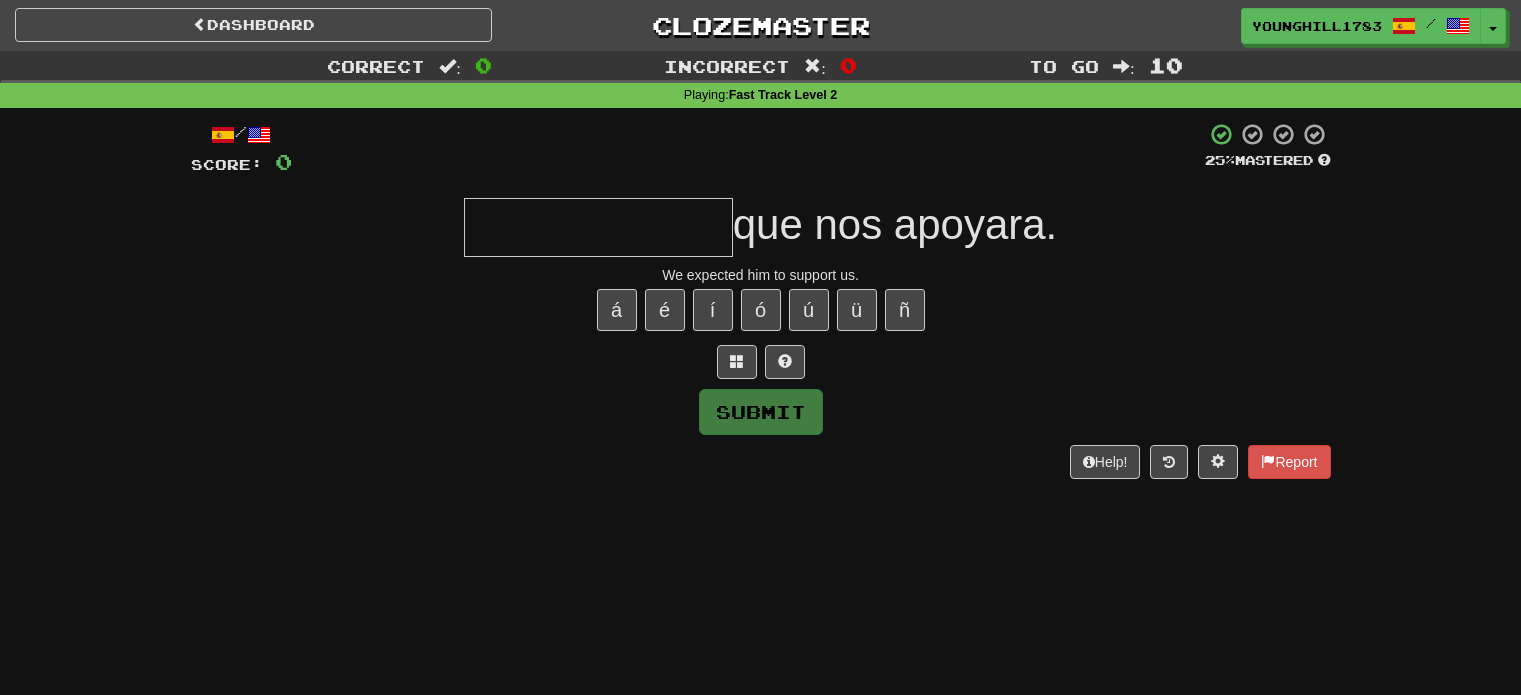scroll, scrollTop: 0, scrollLeft: 0, axis: both 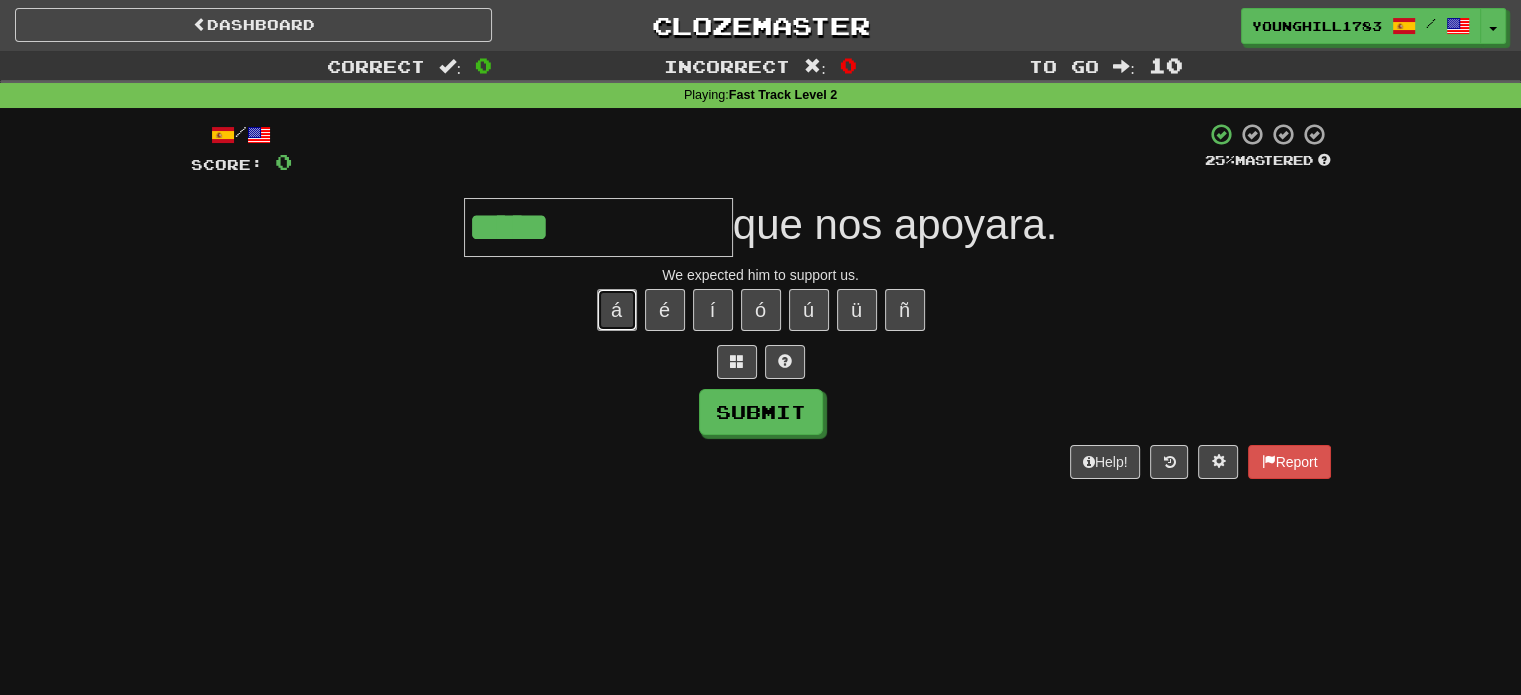 click on "á" at bounding box center [617, 310] 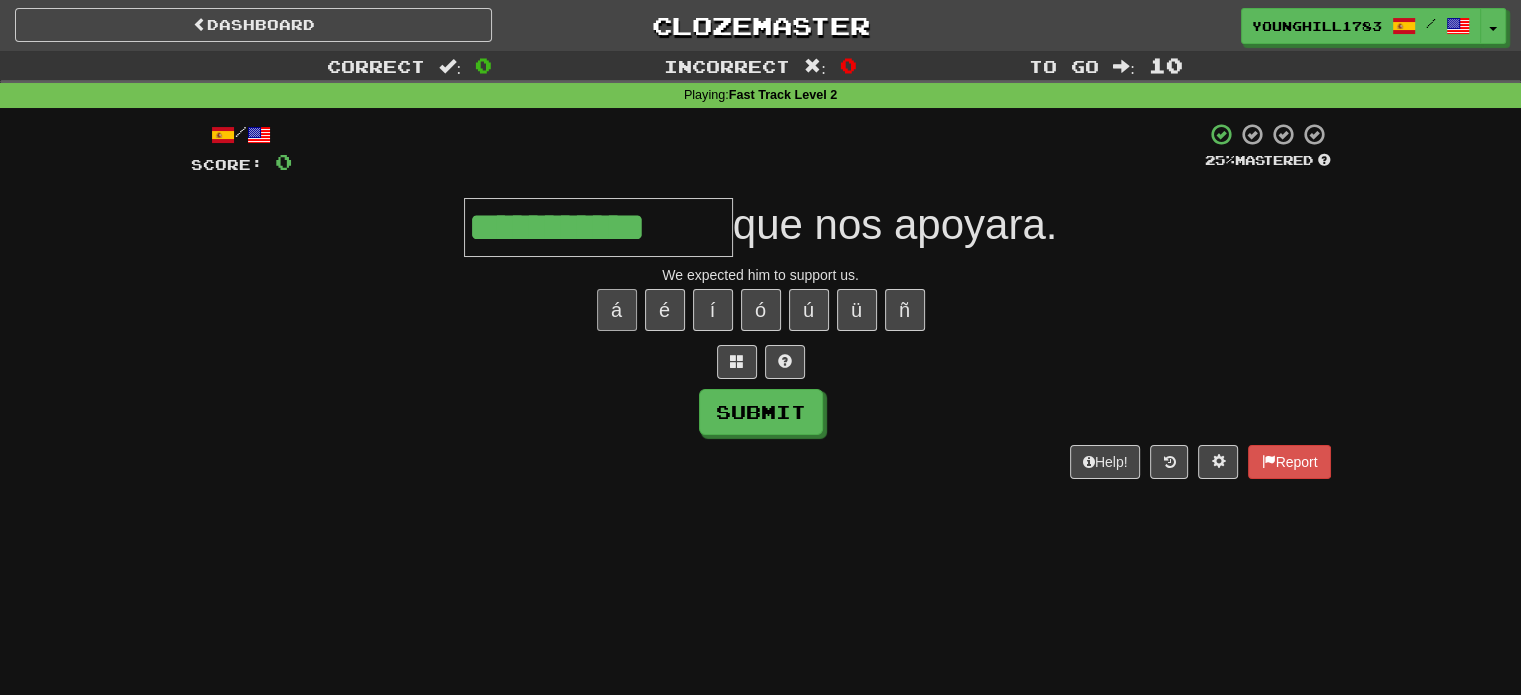 type on "**********" 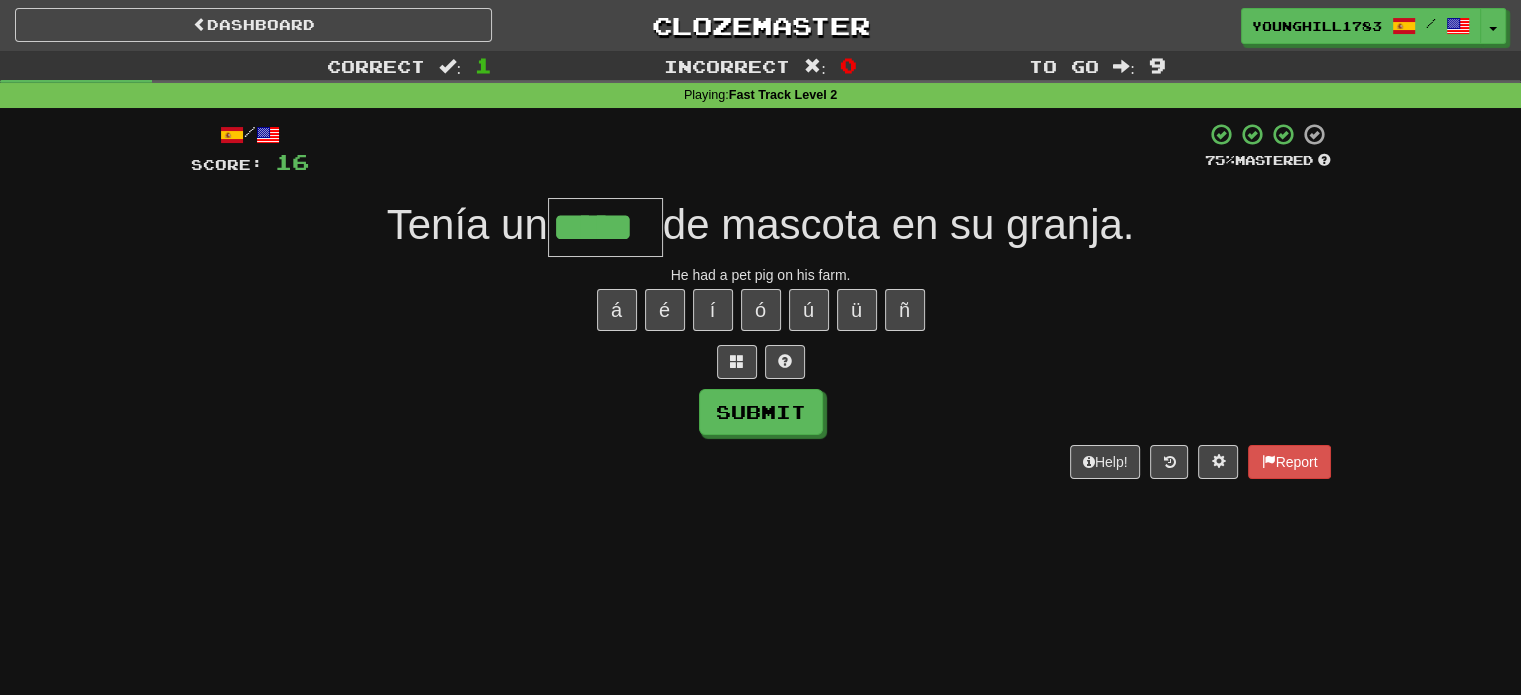 type on "*****" 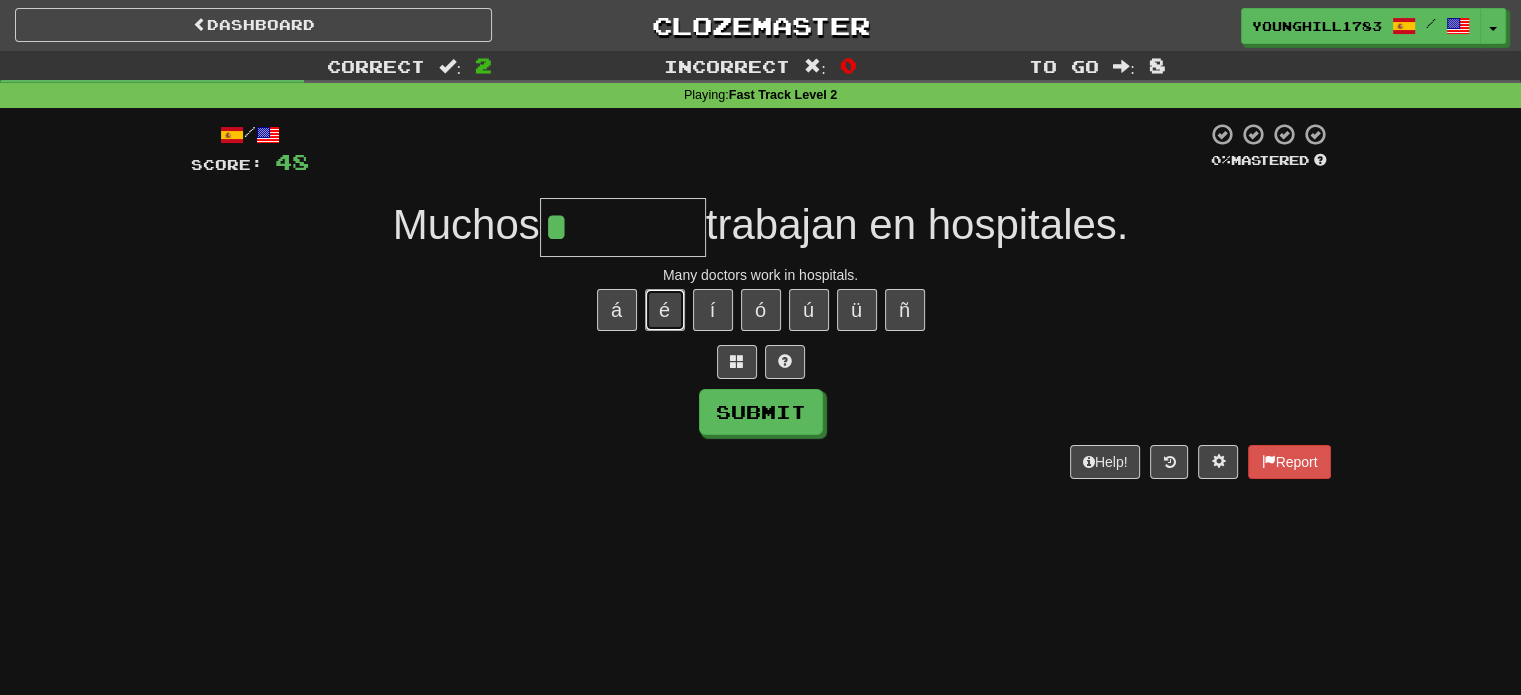 click on "é" at bounding box center [665, 310] 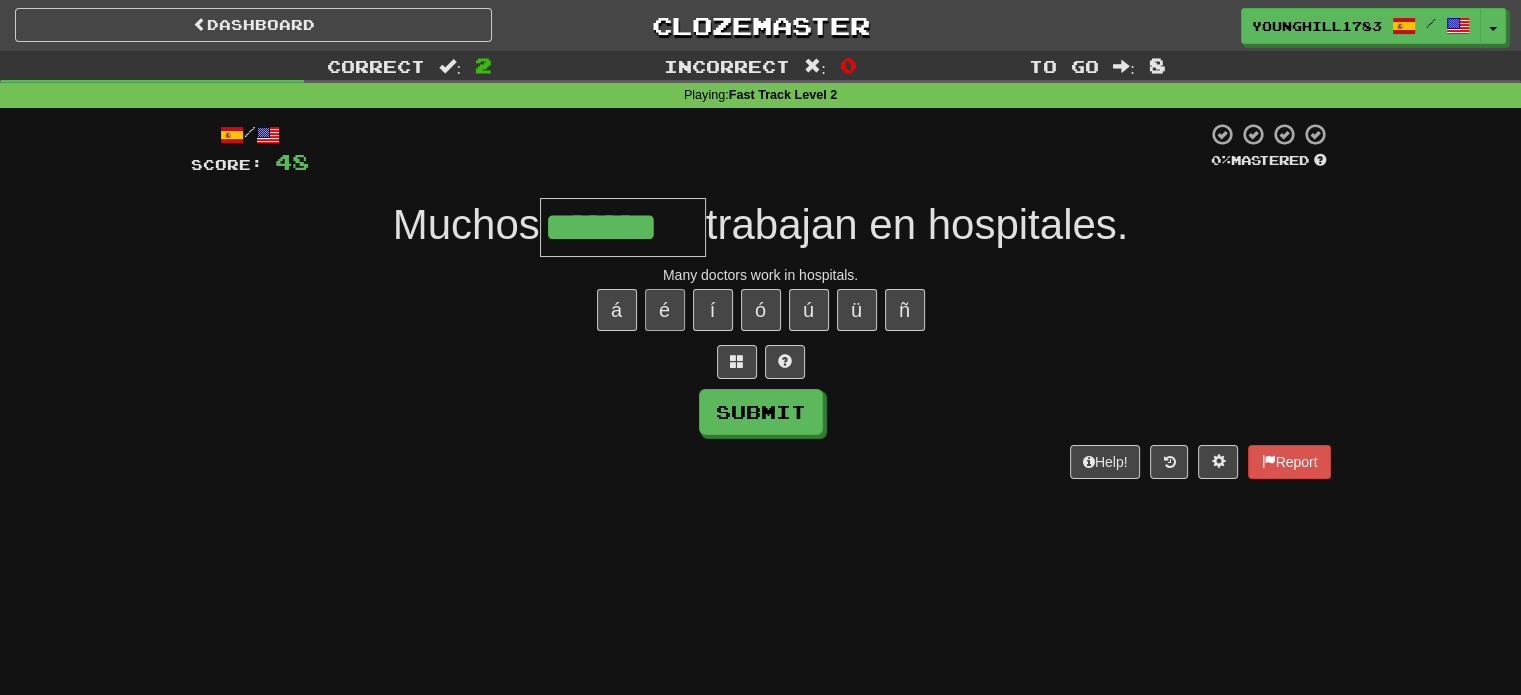type on "*******" 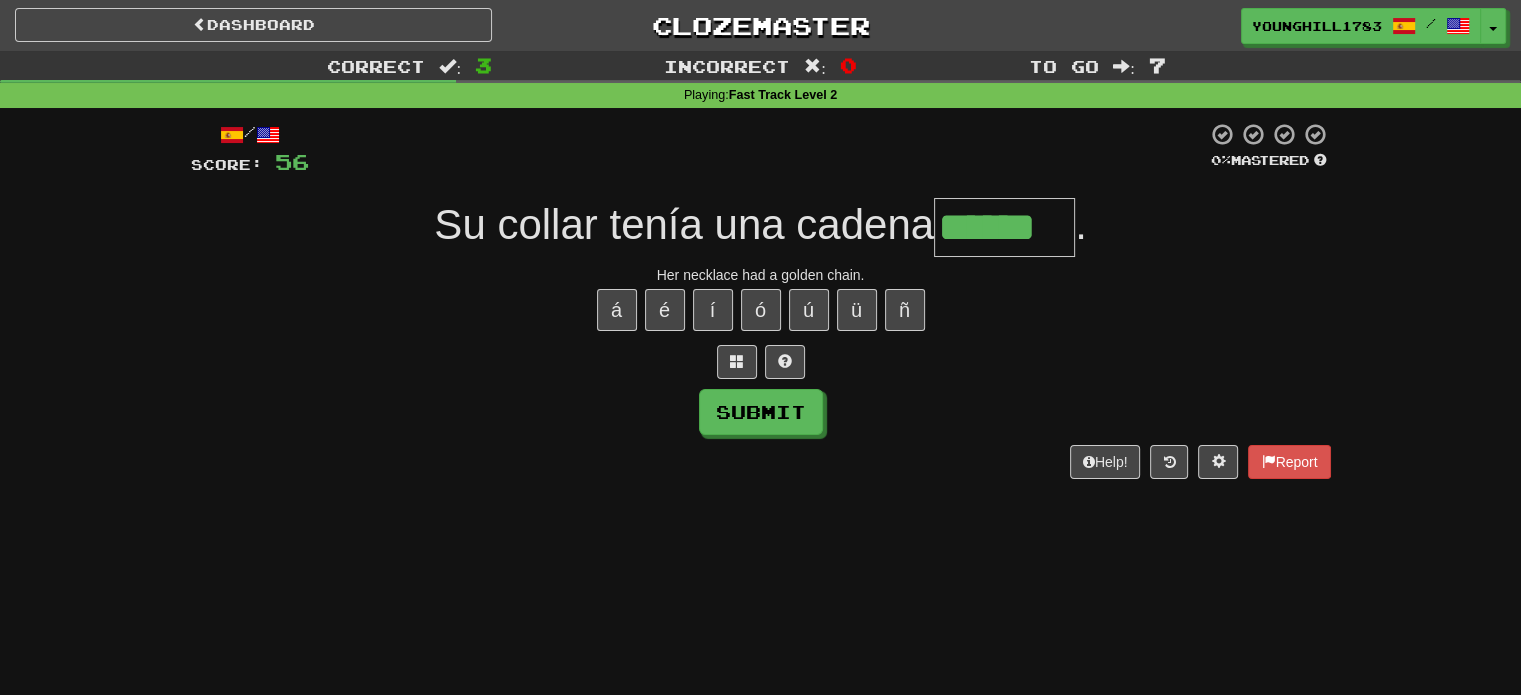 type on "******" 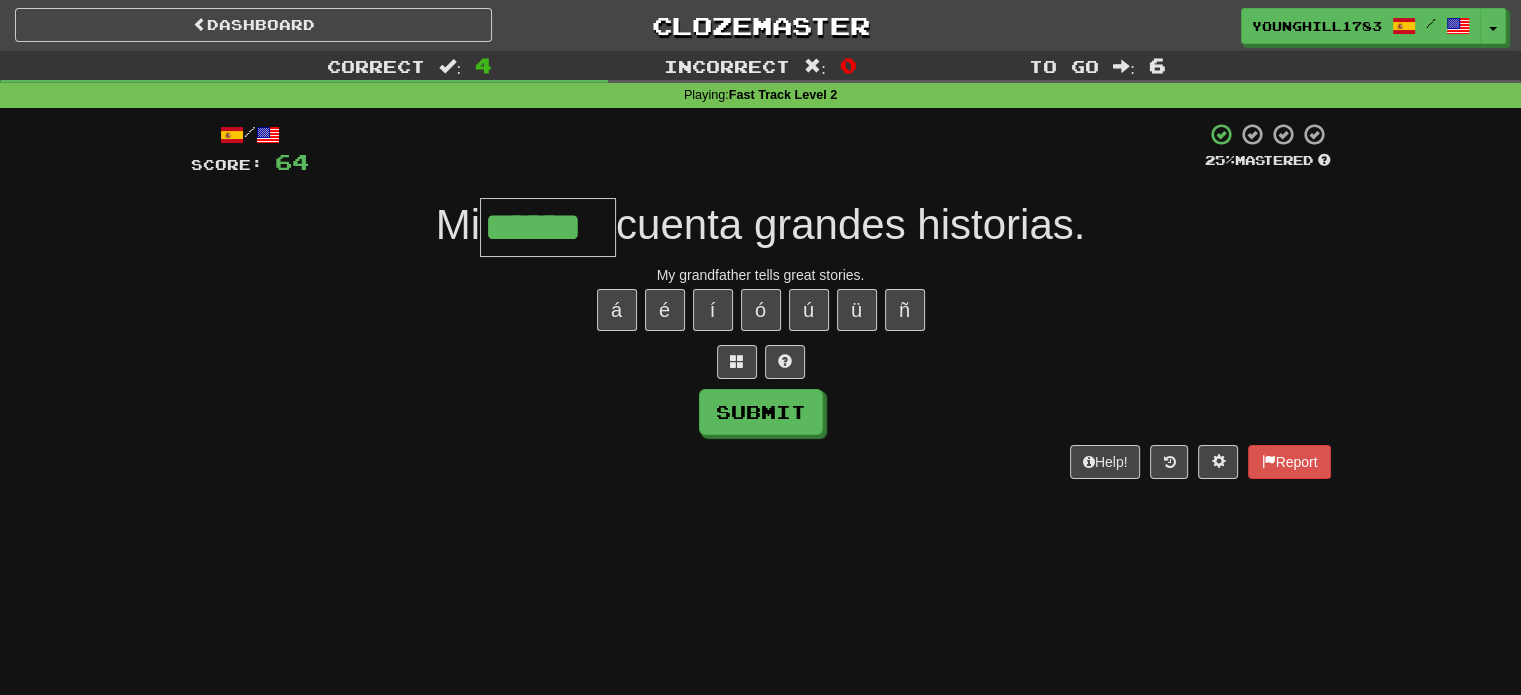 type on "******" 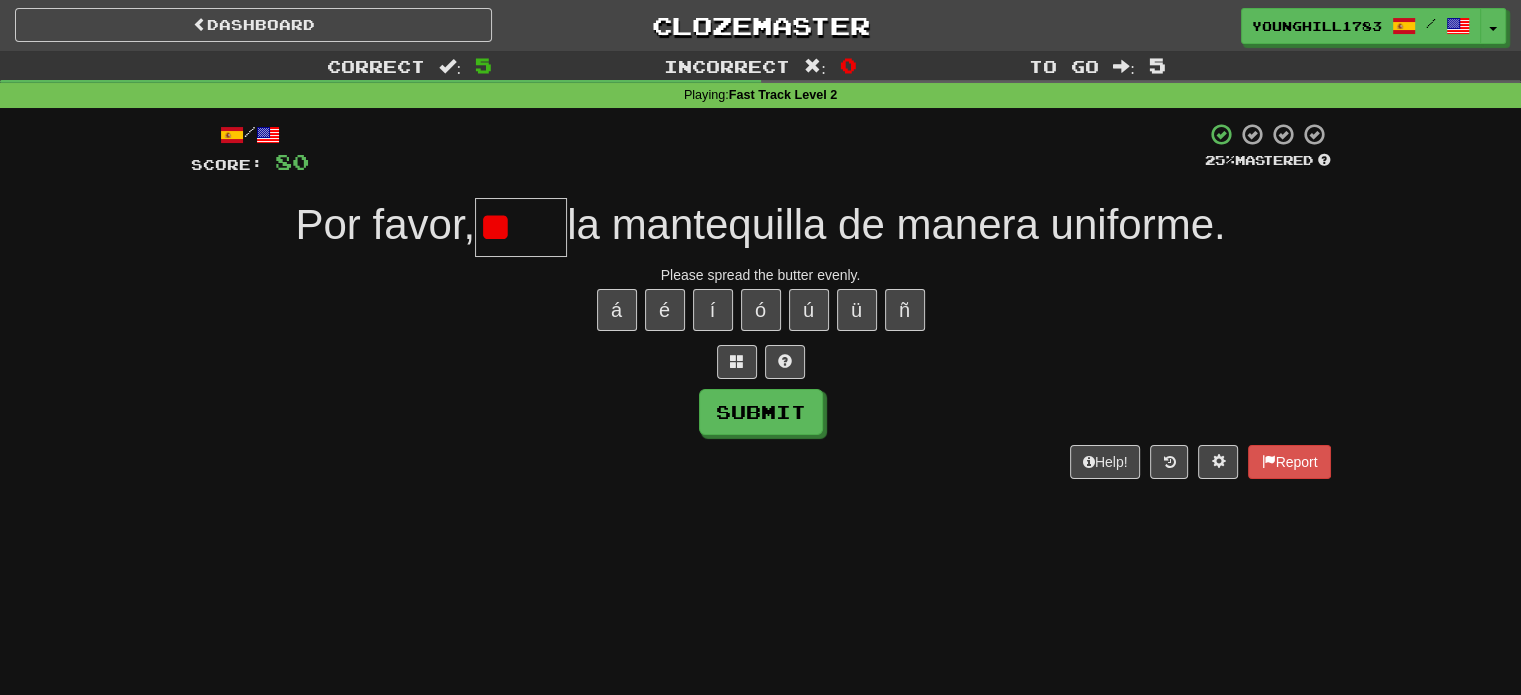 type on "*" 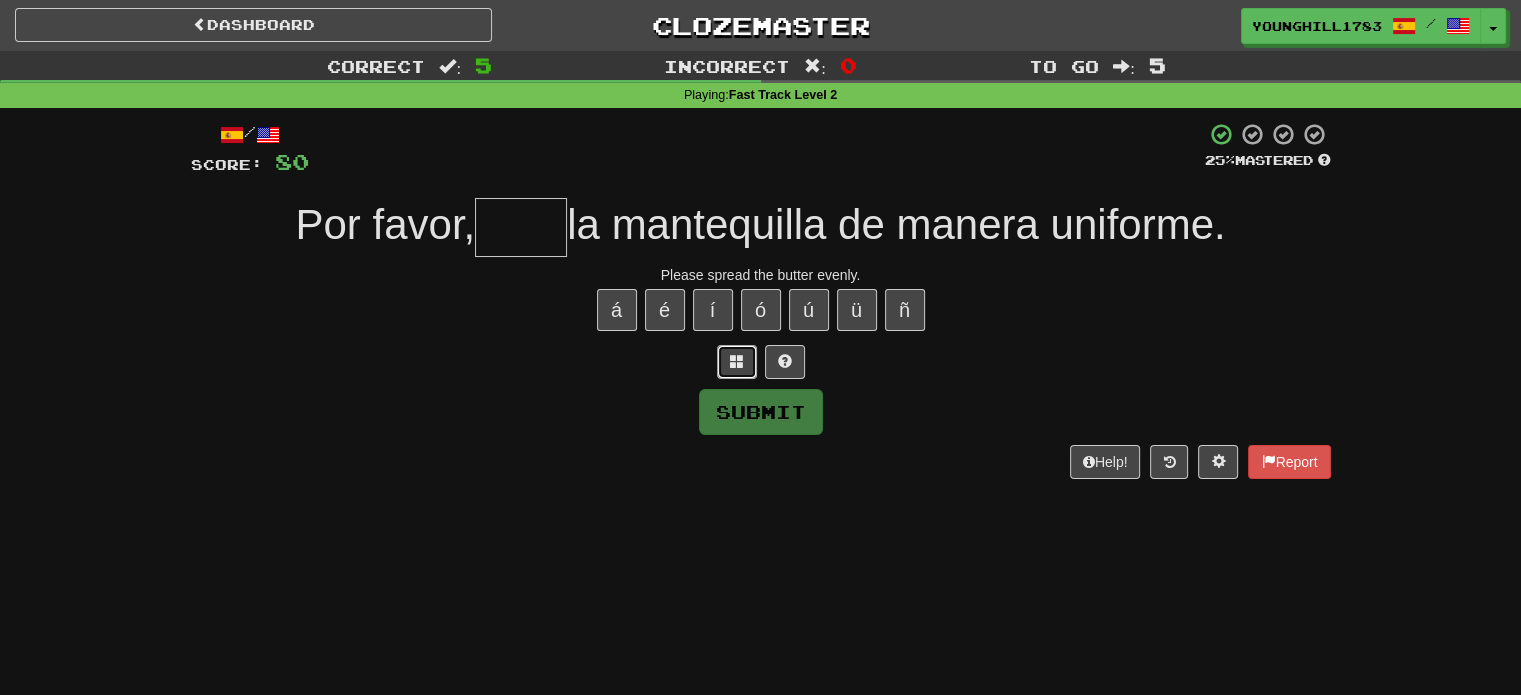 click at bounding box center (737, 361) 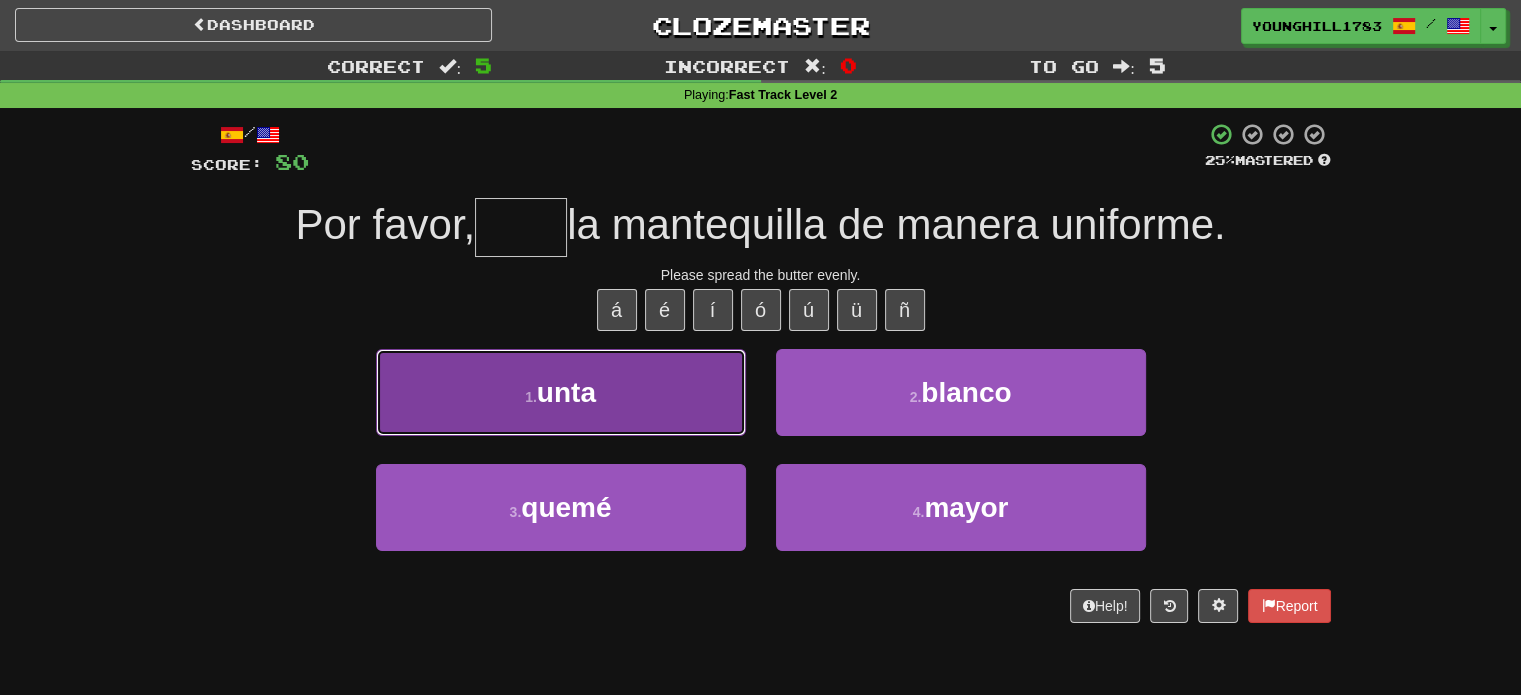 click on "1 .  unta" at bounding box center [561, 392] 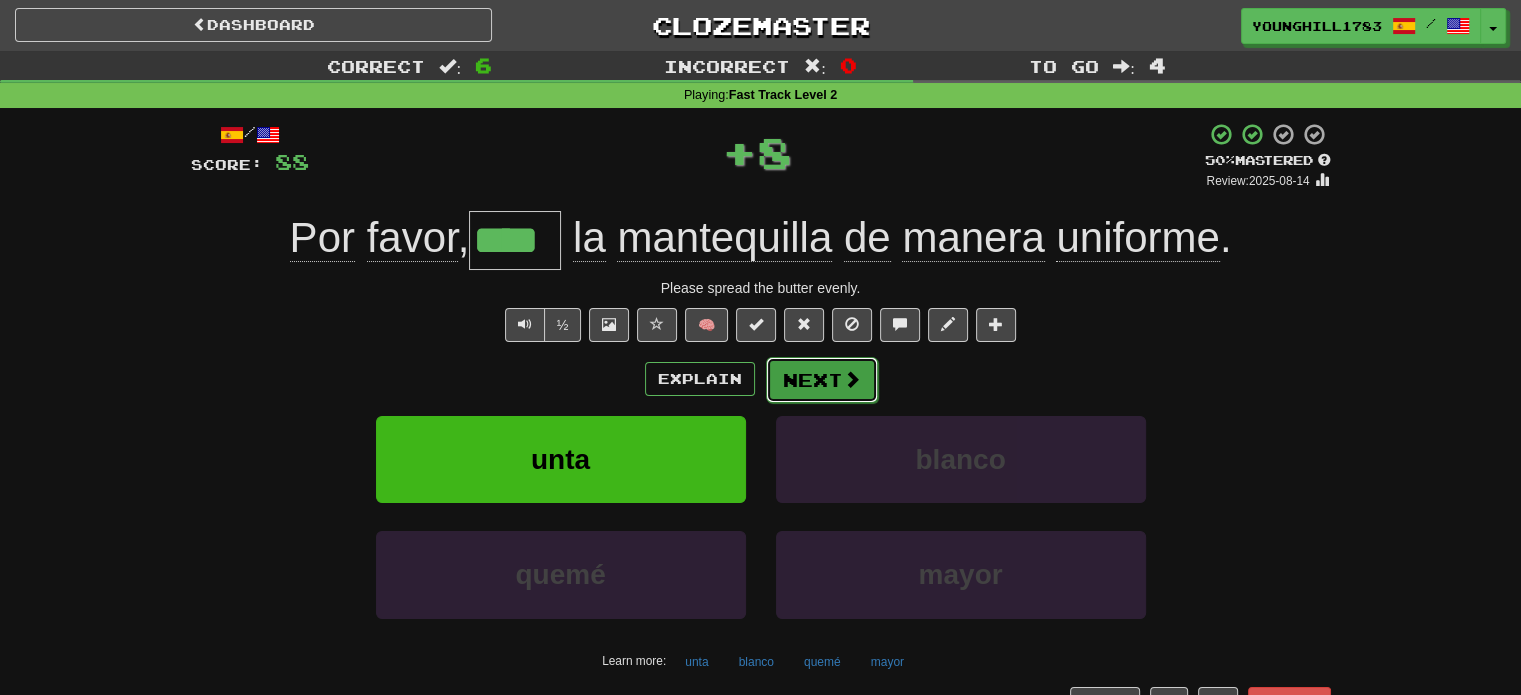 click on "Next" at bounding box center [822, 380] 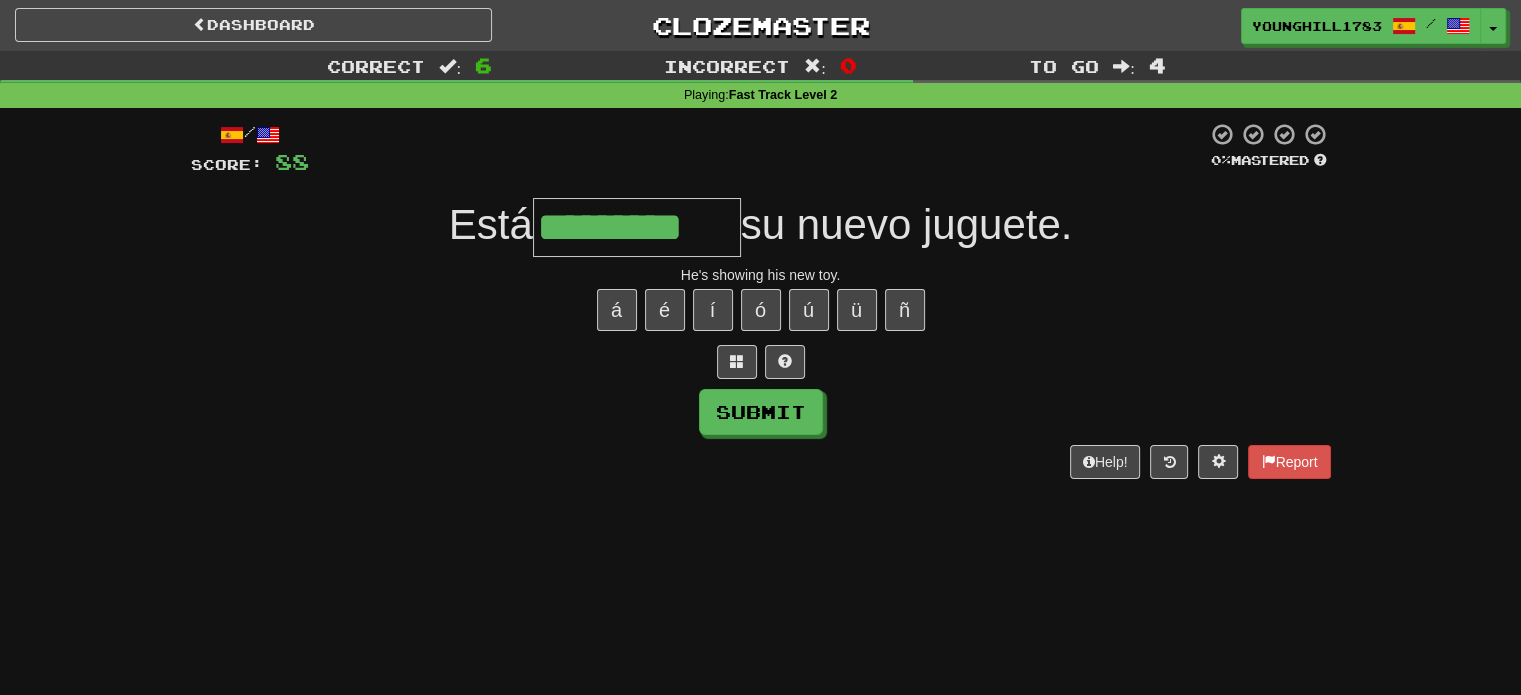 type on "*********" 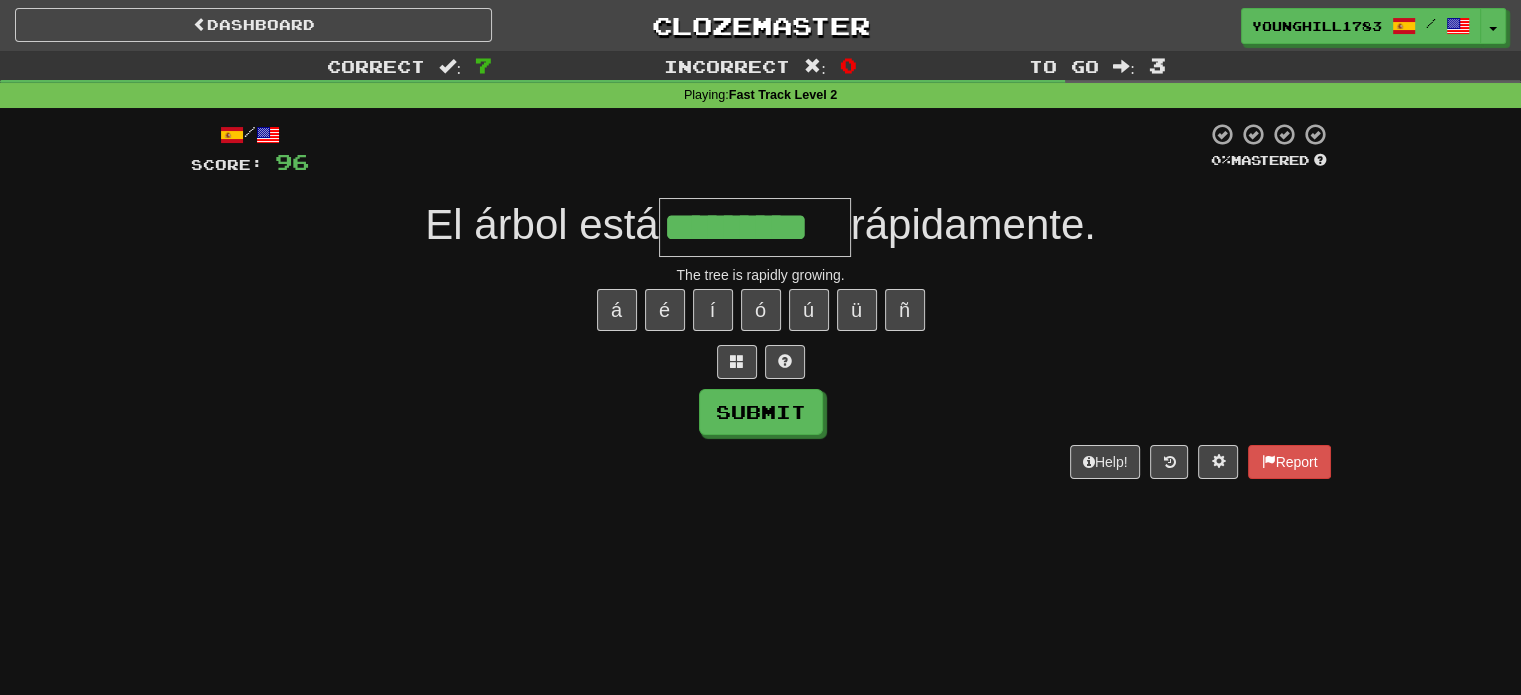 type on "*********" 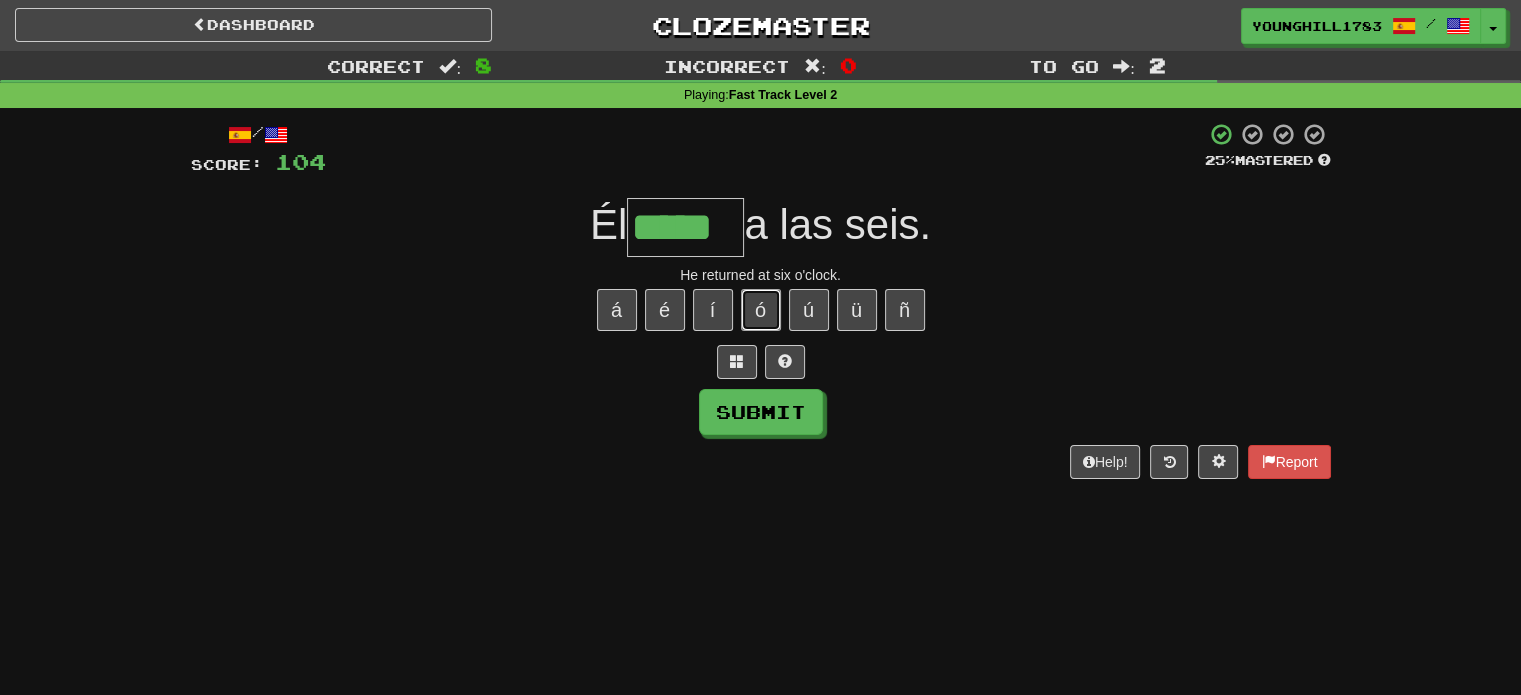 click on "ó" at bounding box center (761, 310) 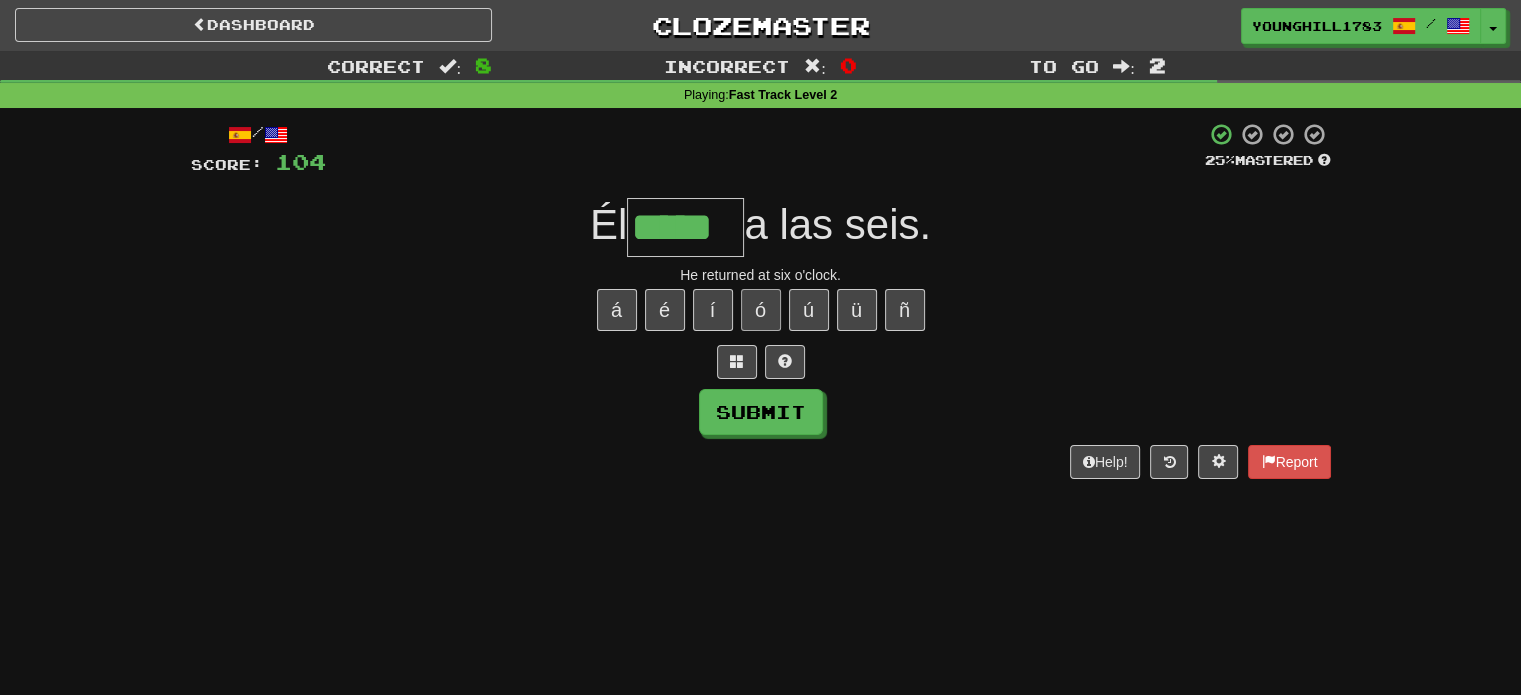 type on "******" 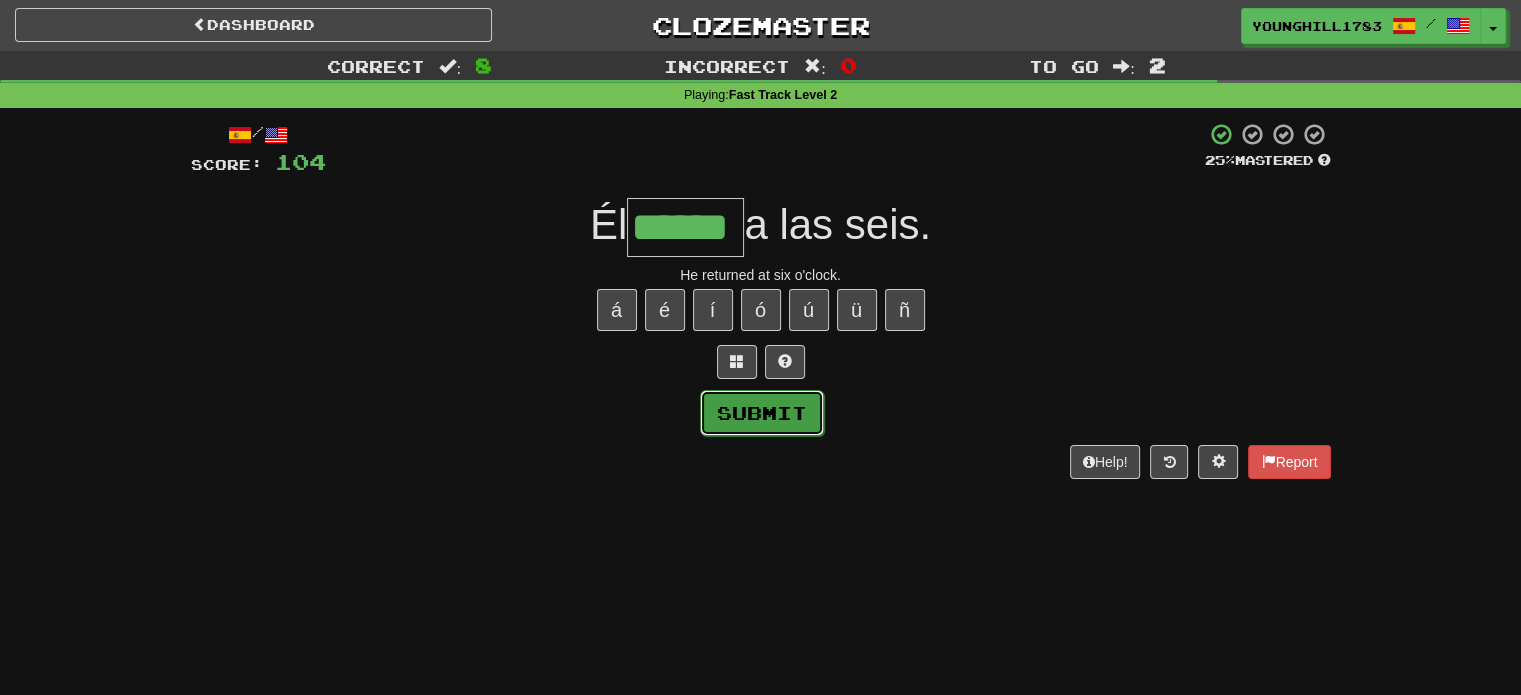 click on "Submit" at bounding box center [762, 413] 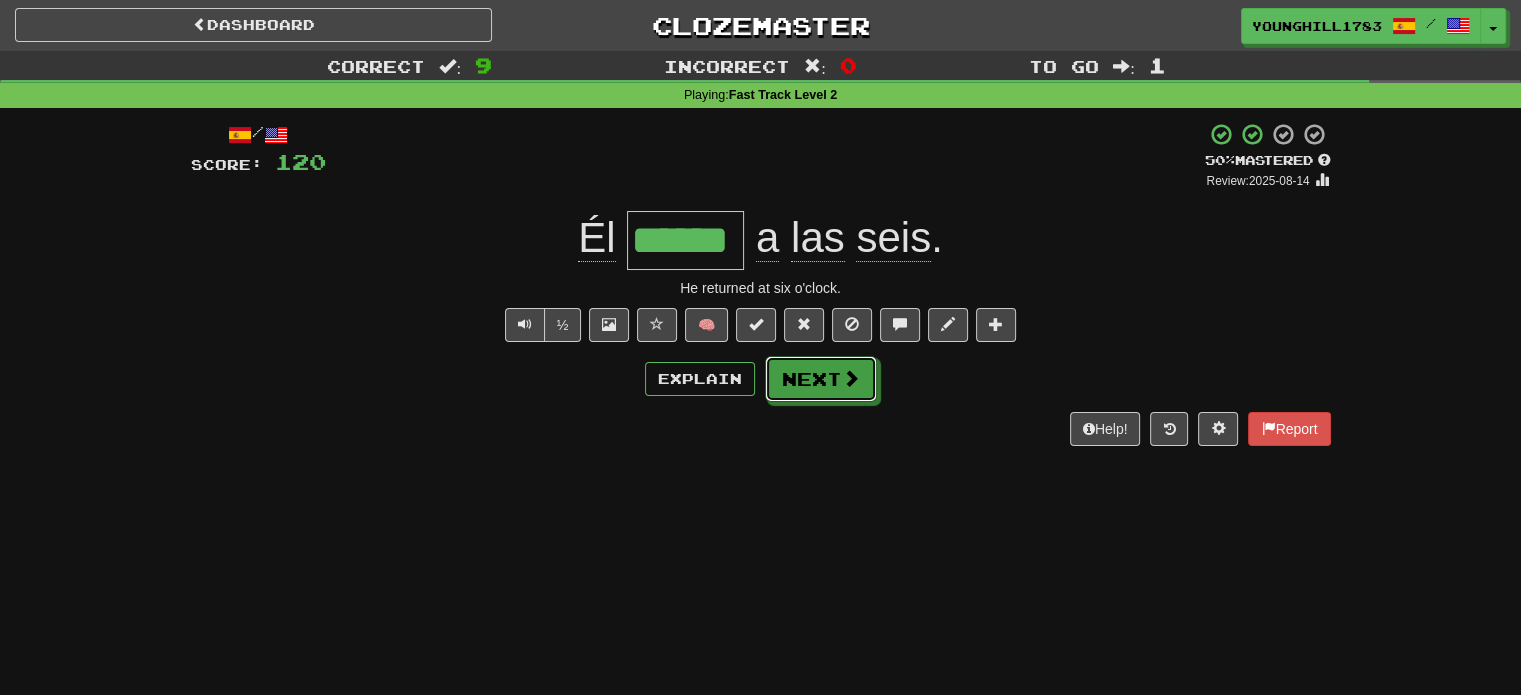 click on "Next" at bounding box center (821, 379) 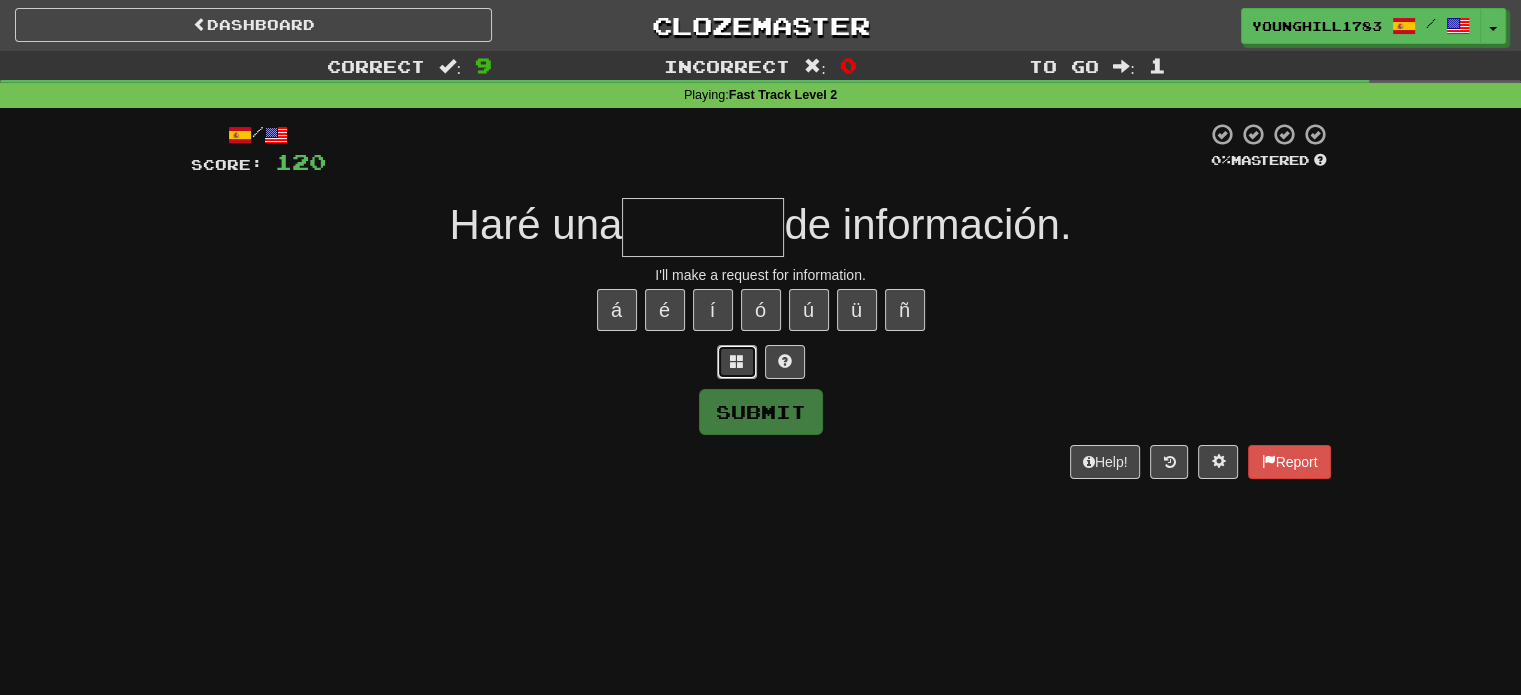 click at bounding box center [737, 361] 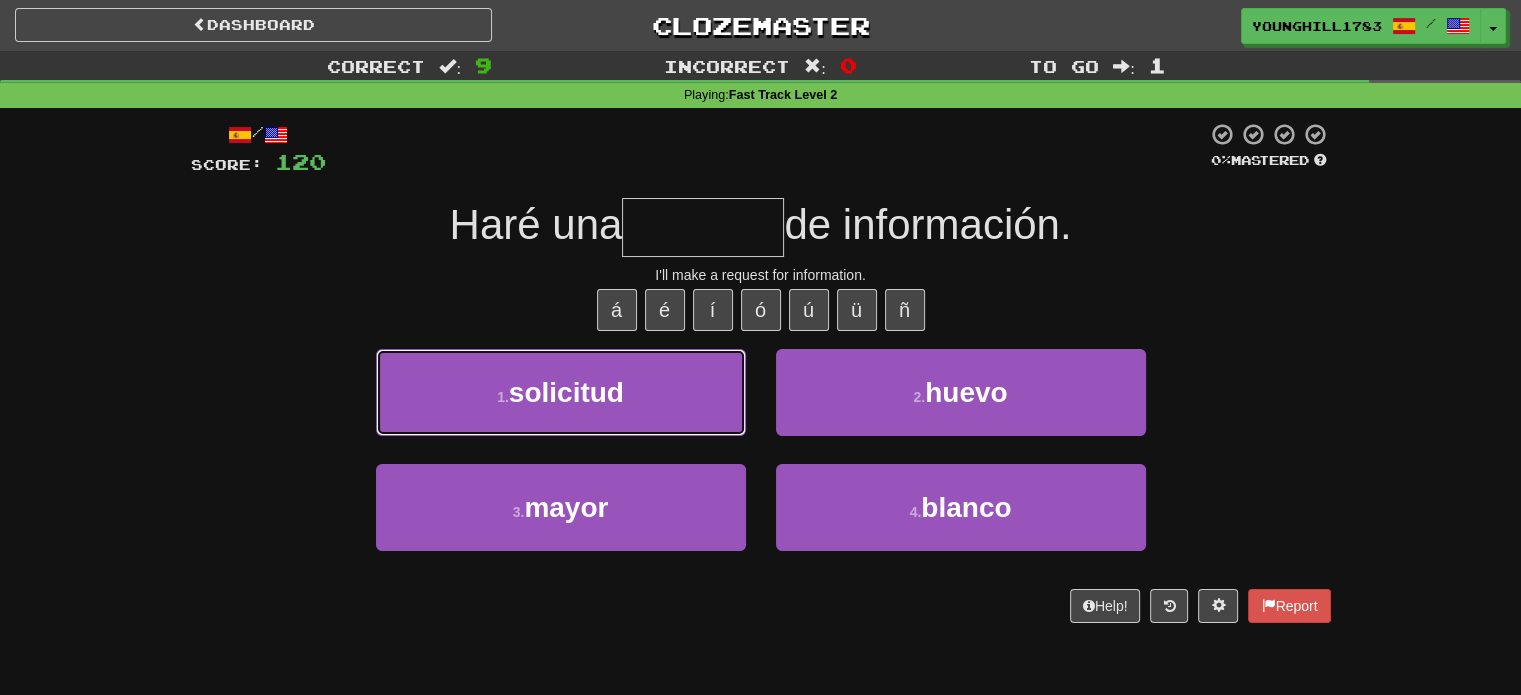 click on "solicitud" at bounding box center [566, 392] 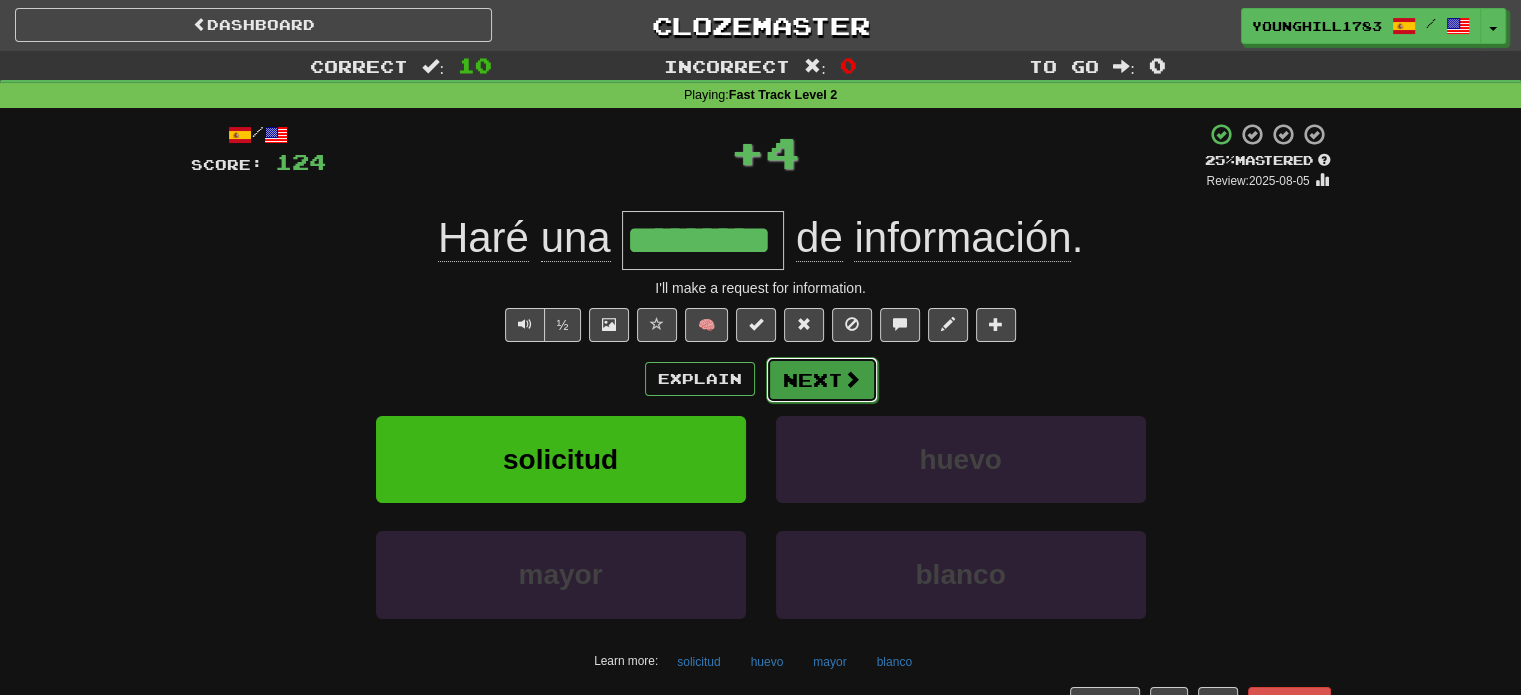 click at bounding box center (852, 379) 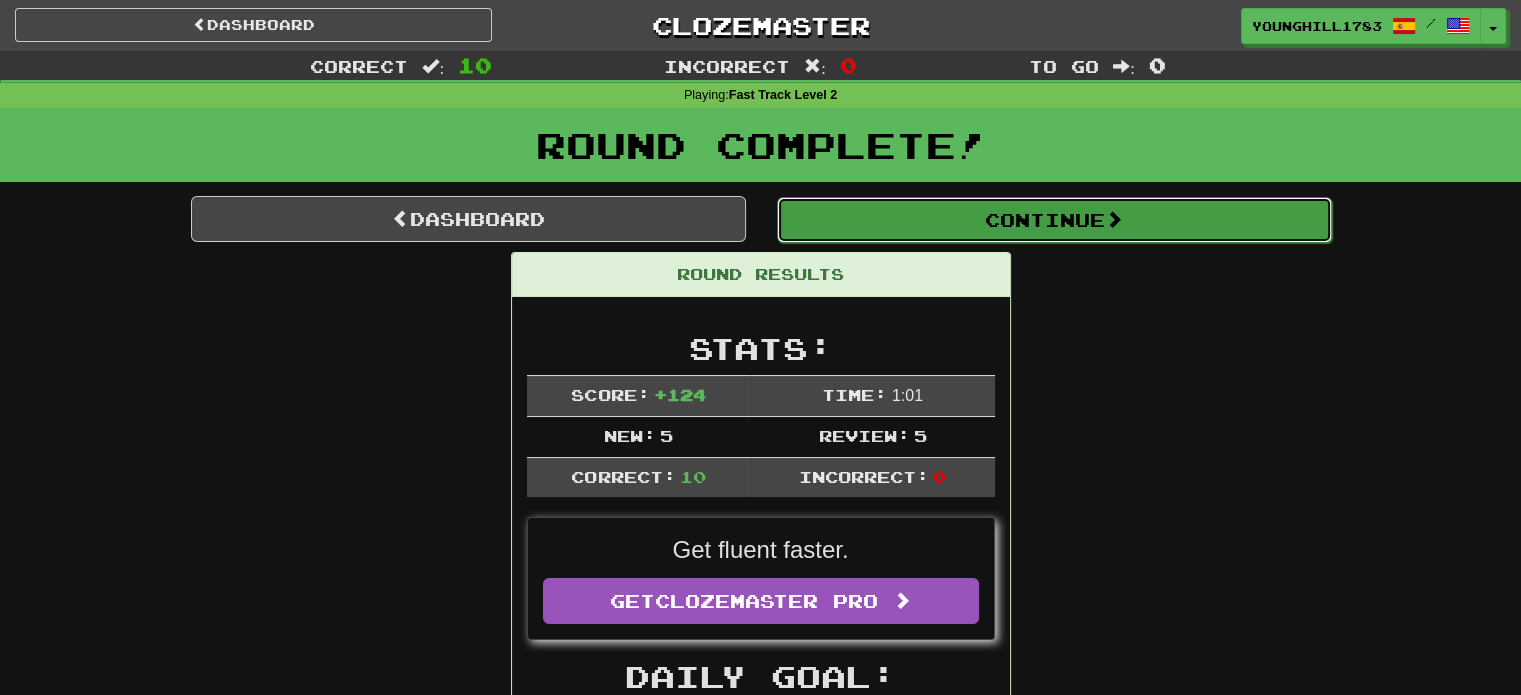 click on "Continue" at bounding box center [1054, 220] 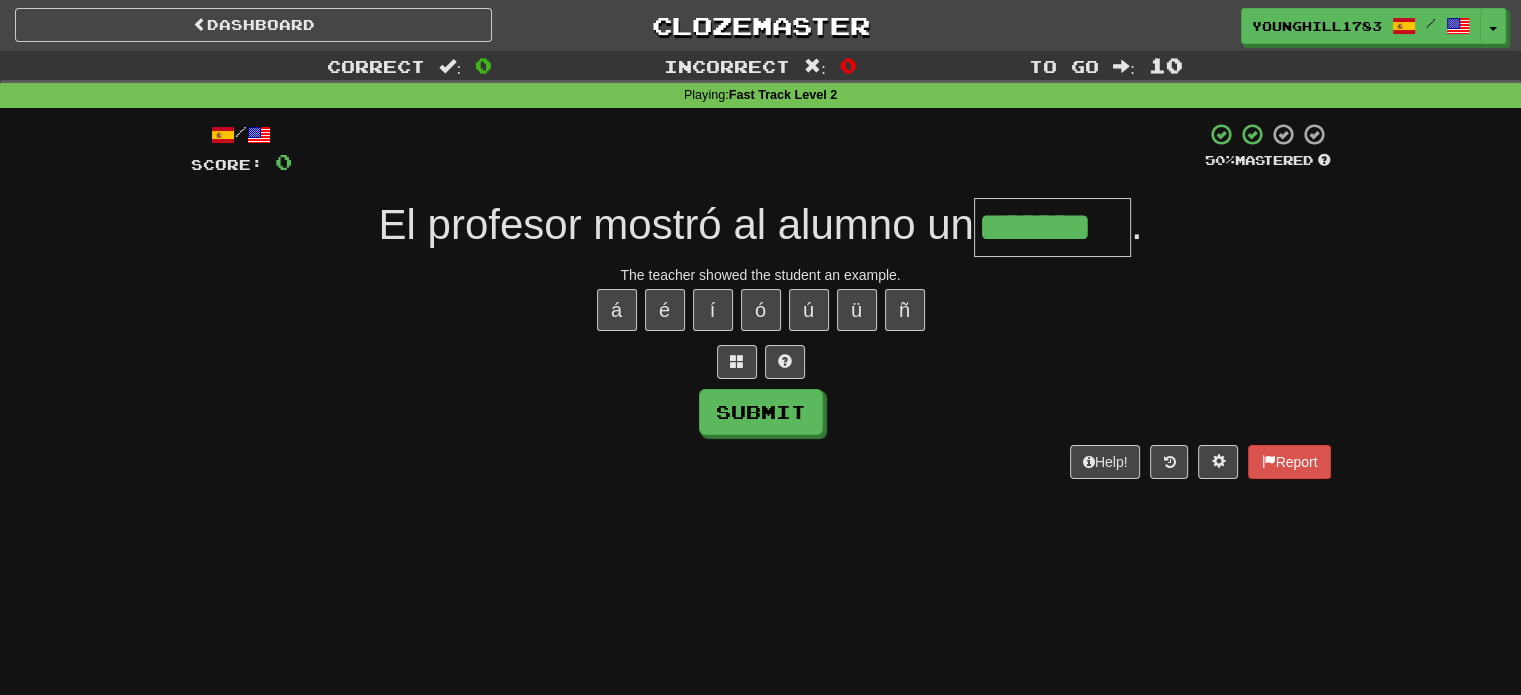 type on "*******" 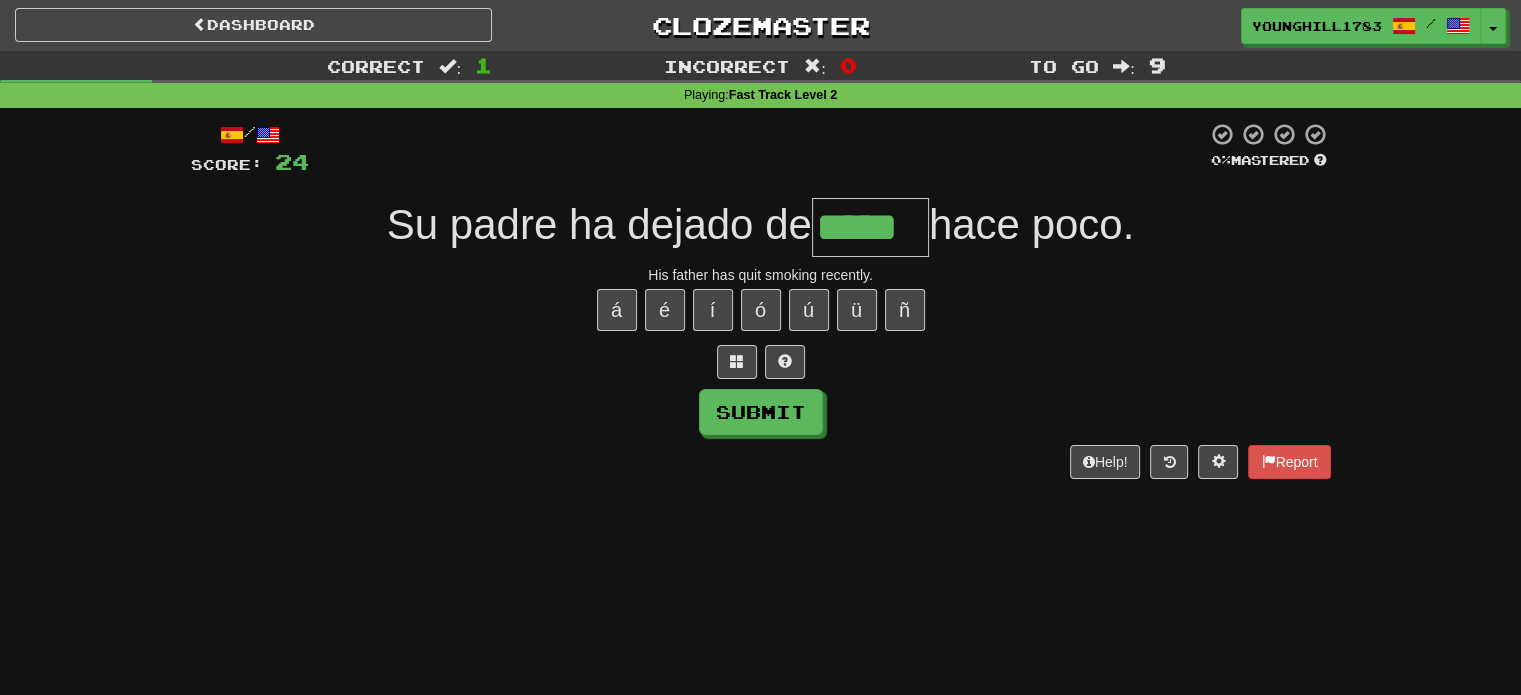 type on "*****" 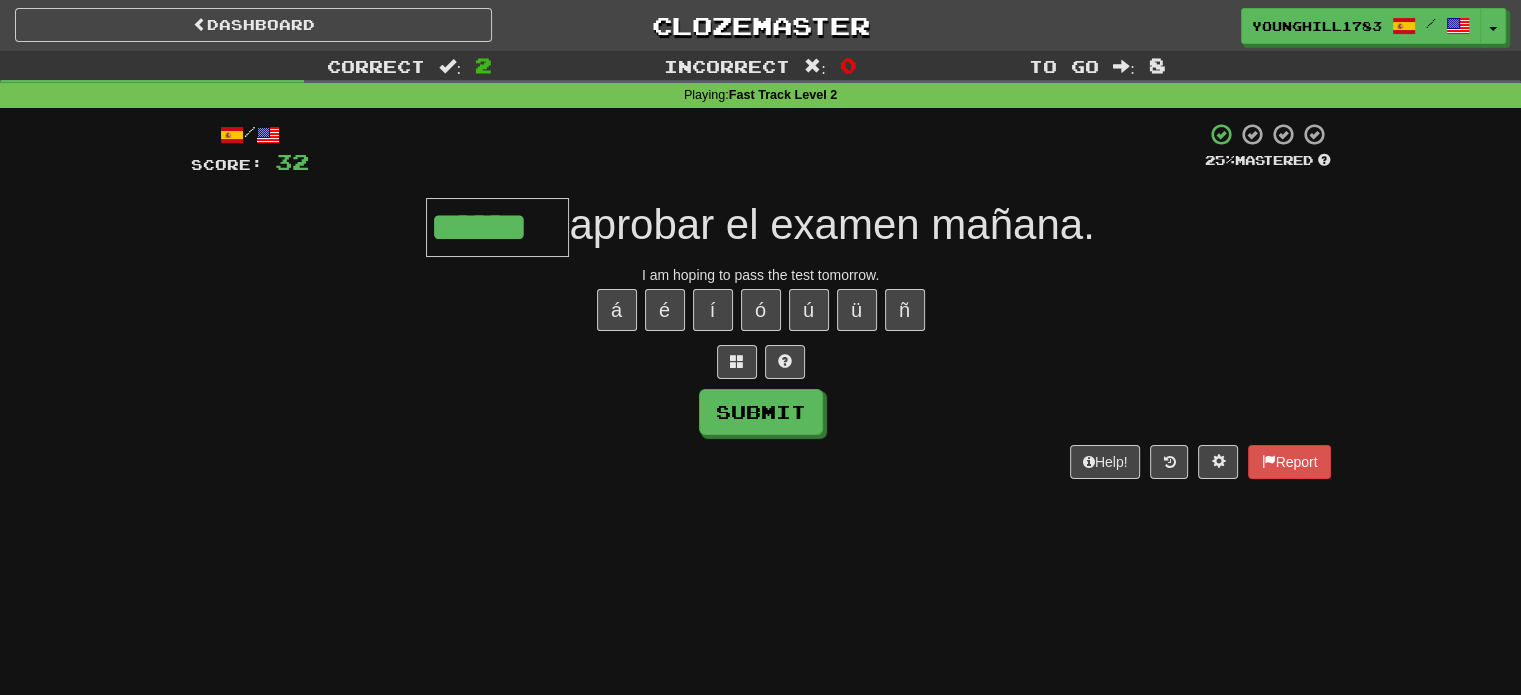 type on "******" 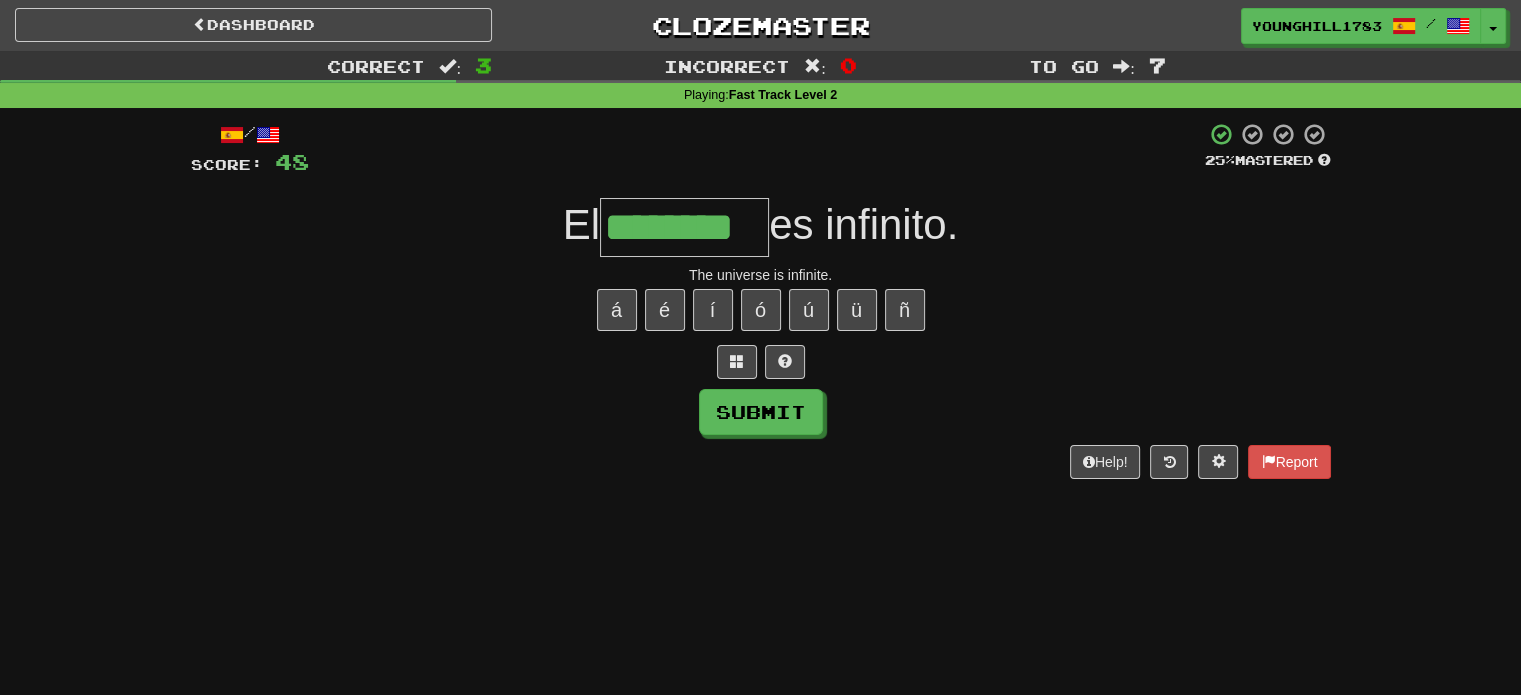 type on "********" 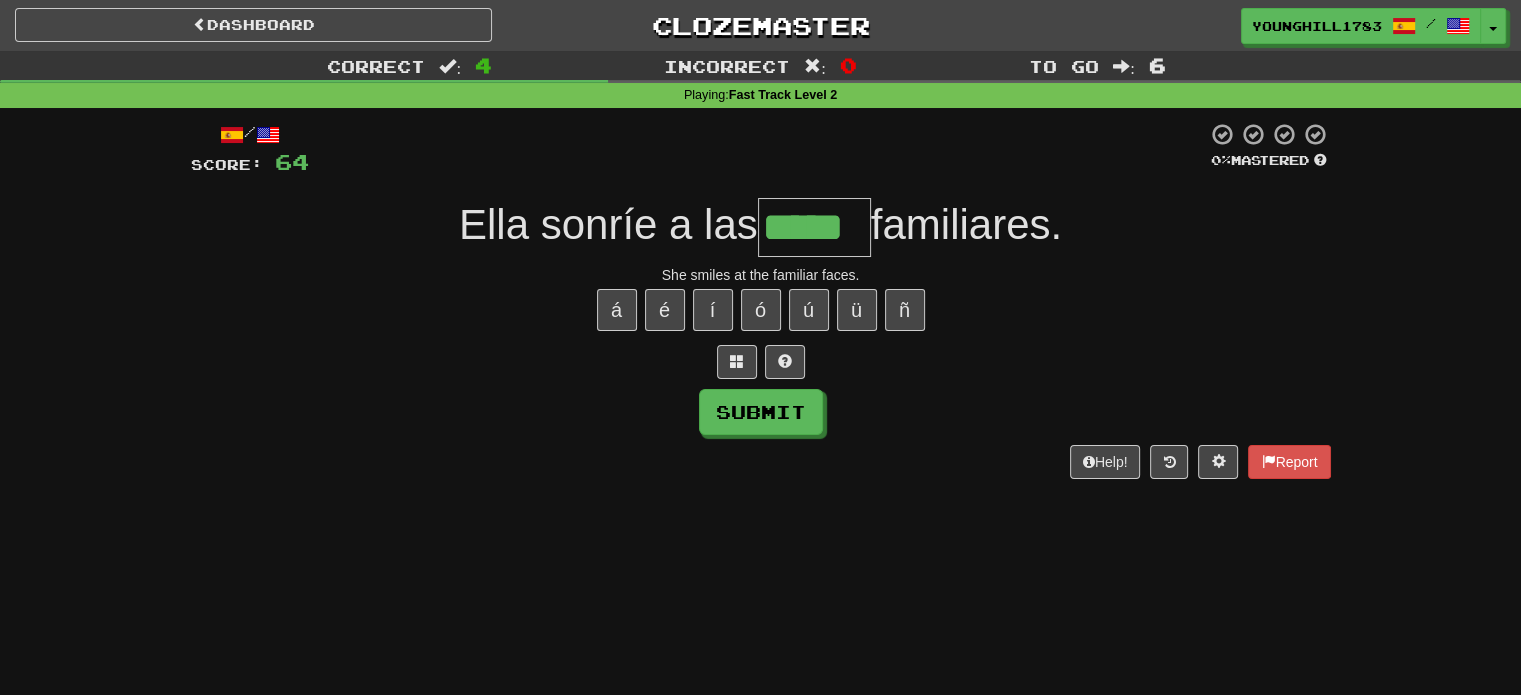 type on "*****" 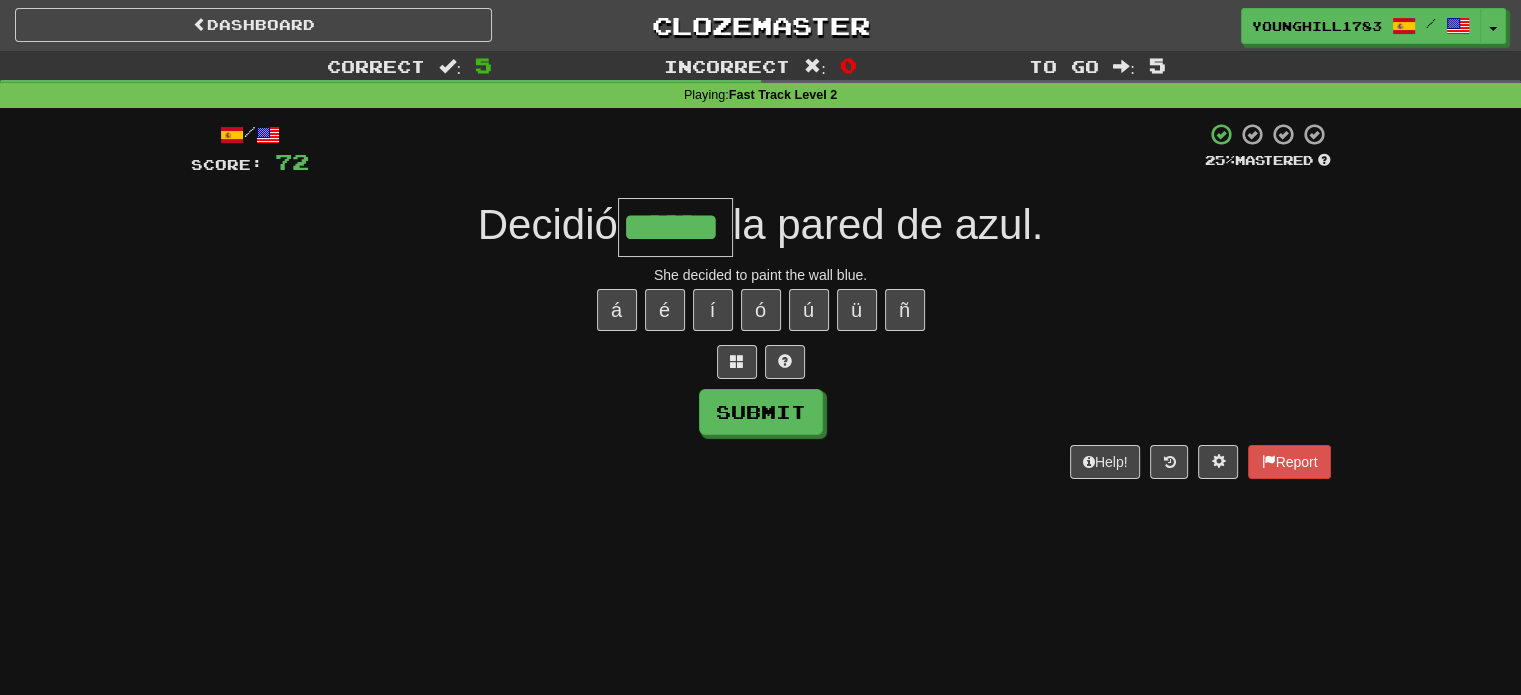type on "******" 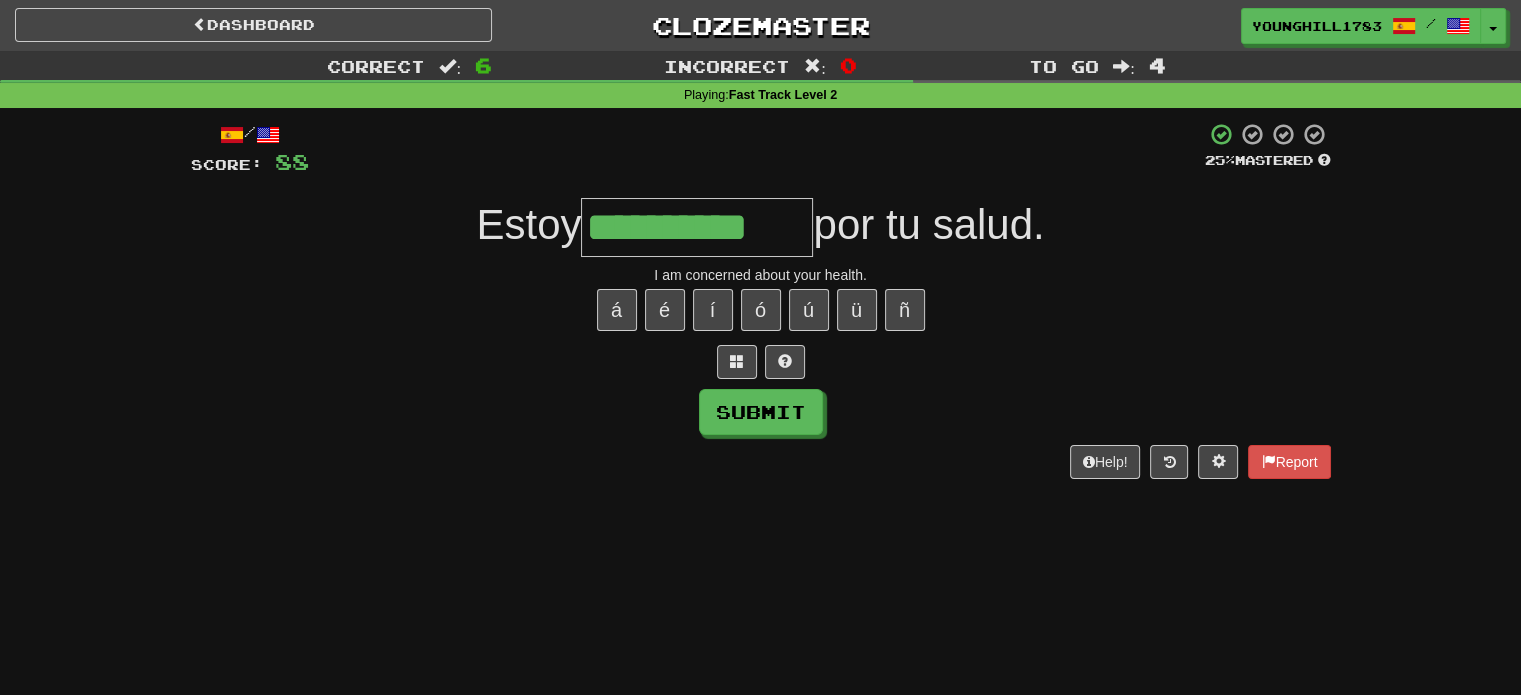 type on "**********" 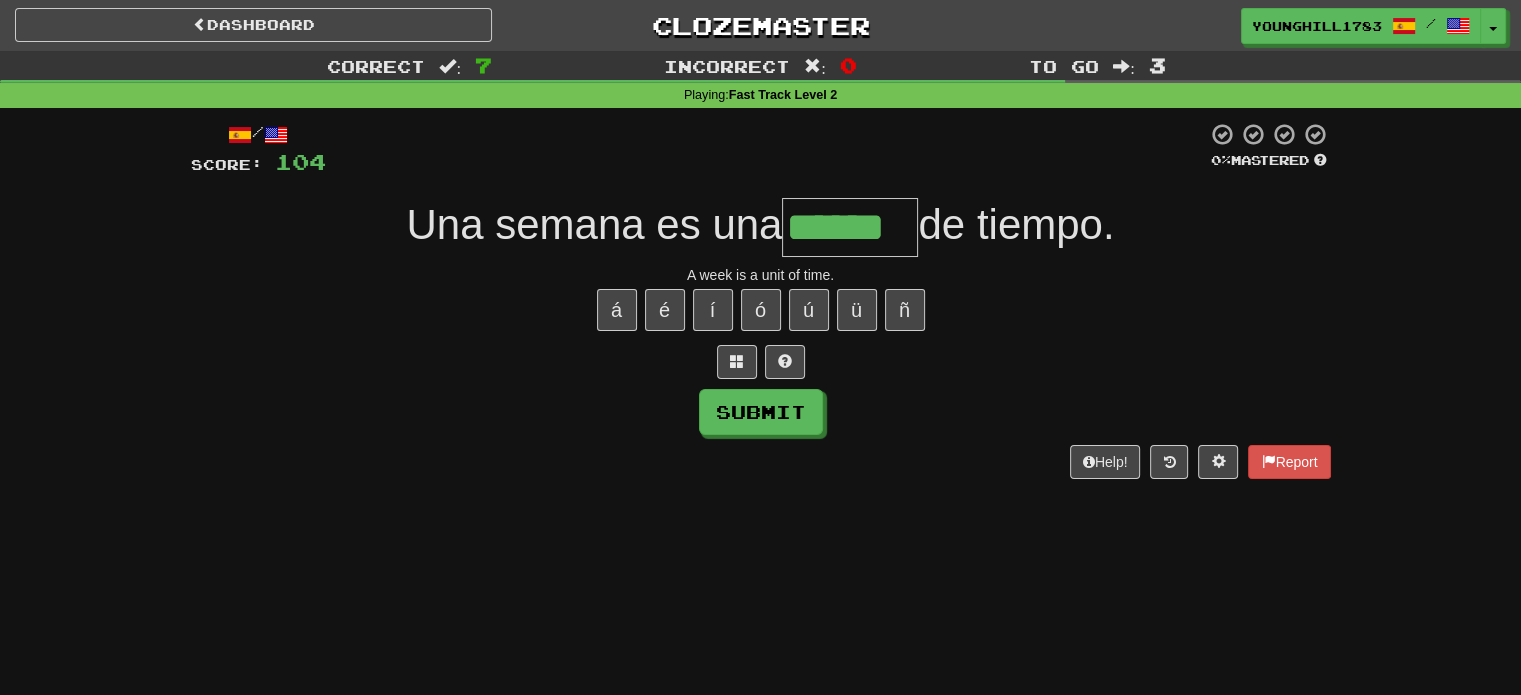type on "******" 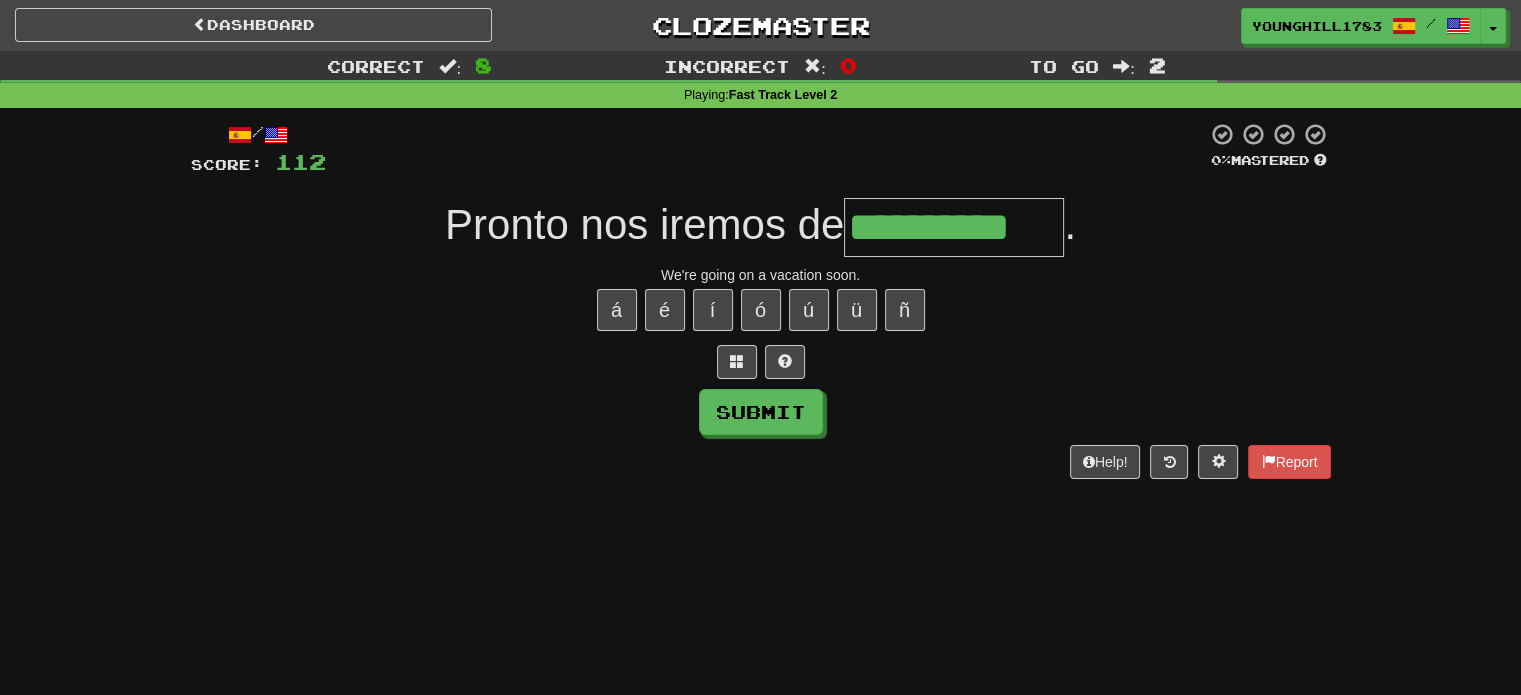 type on "**********" 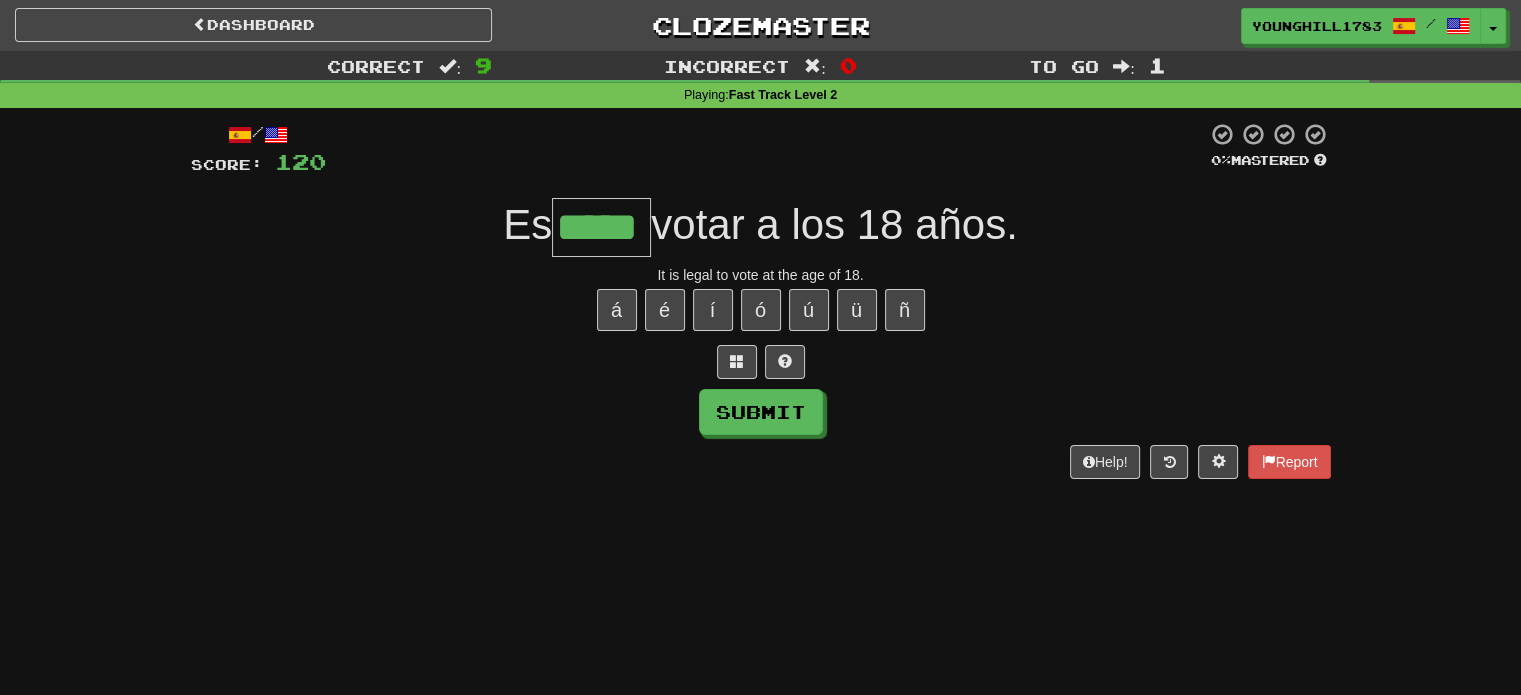 type on "*****" 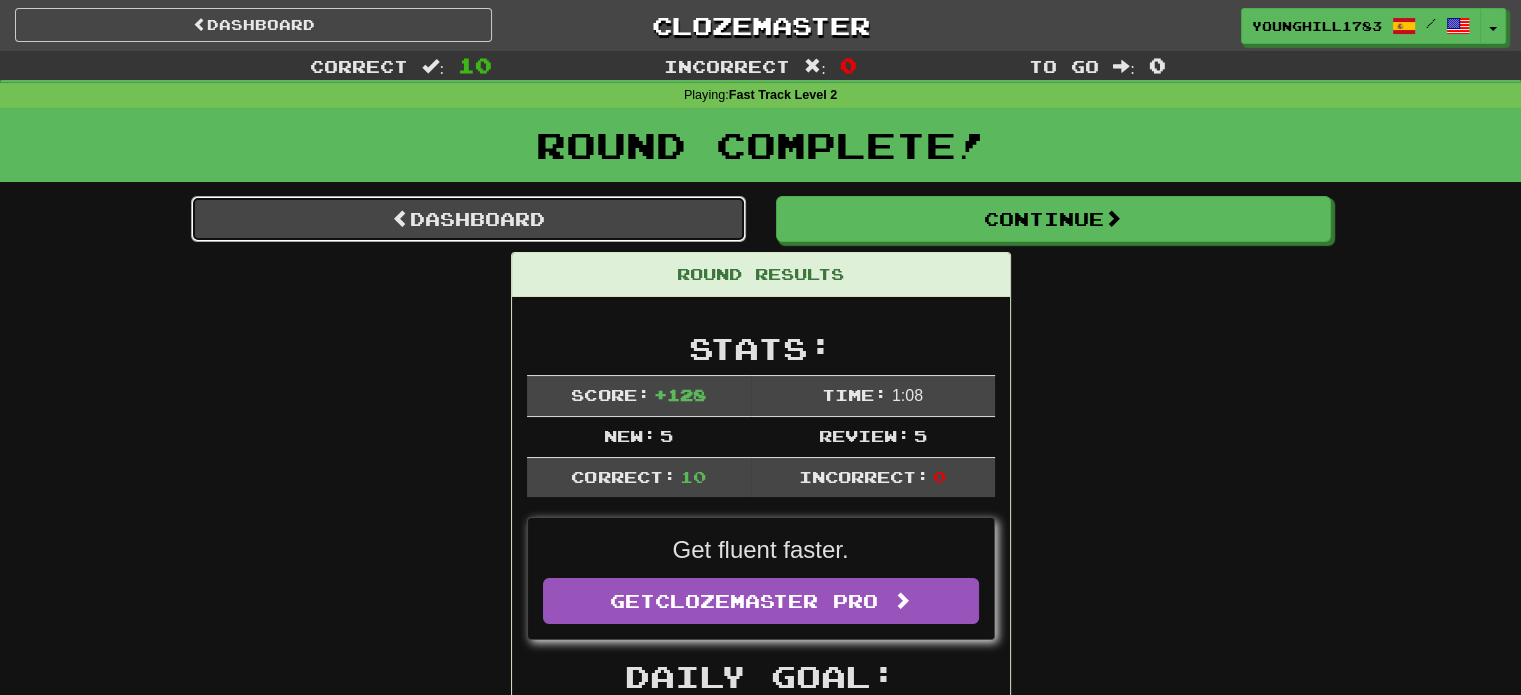 click on "Dashboard" at bounding box center (468, 219) 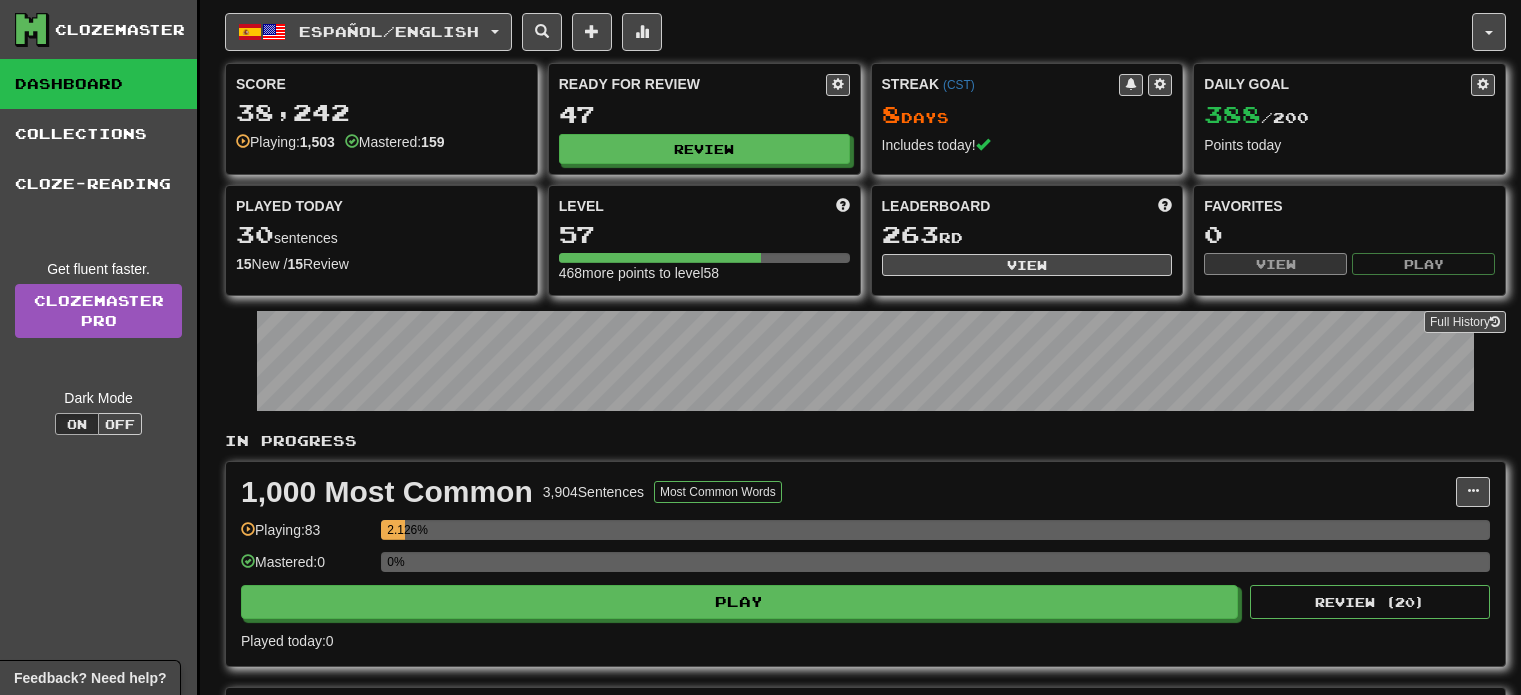 scroll, scrollTop: 0, scrollLeft: 0, axis: both 